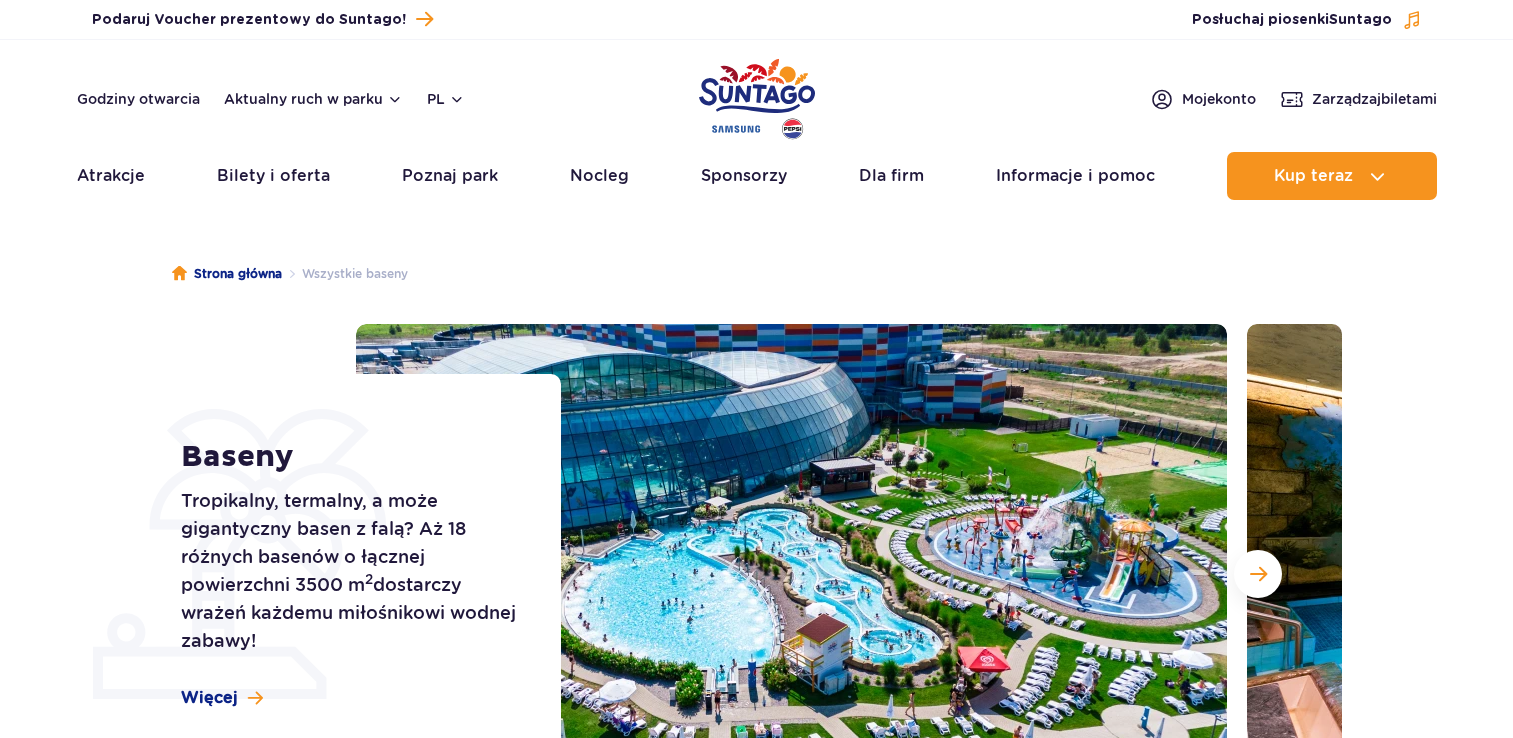 scroll, scrollTop: 0, scrollLeft: 0, axis: both 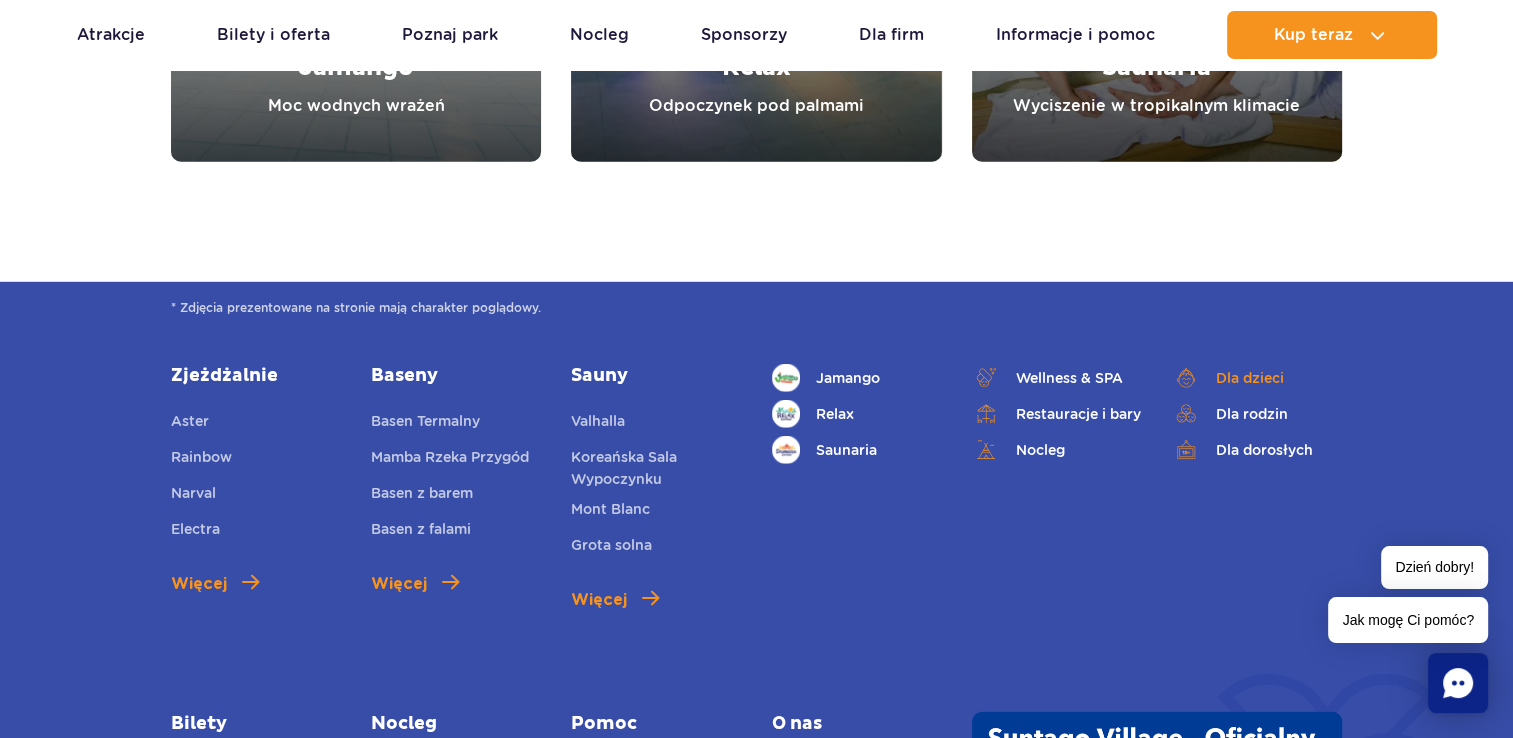 click on "Dla dzieci" at bounding box center [1257, 378] 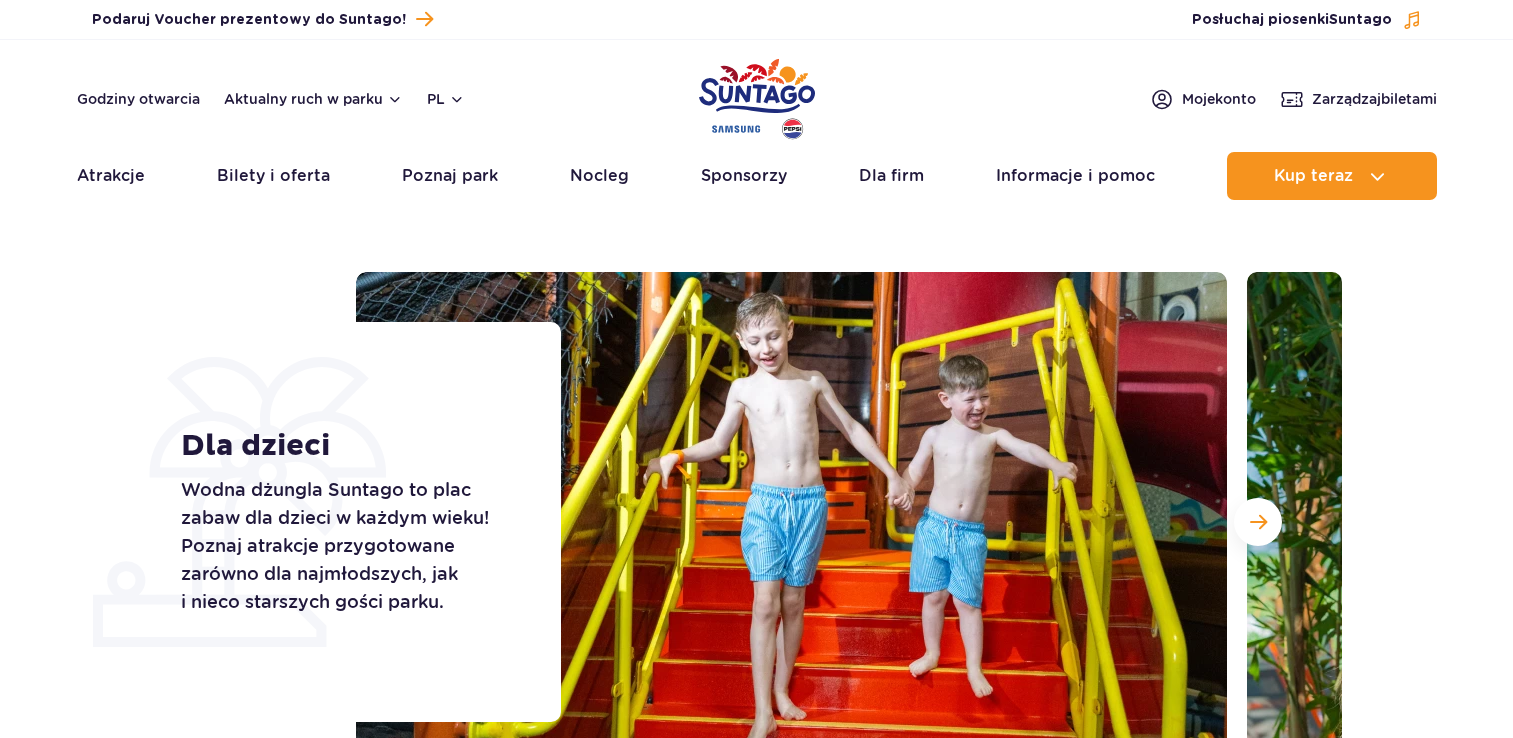 scroll, scrollTop: 0, scrollLeft: 0, axis: both 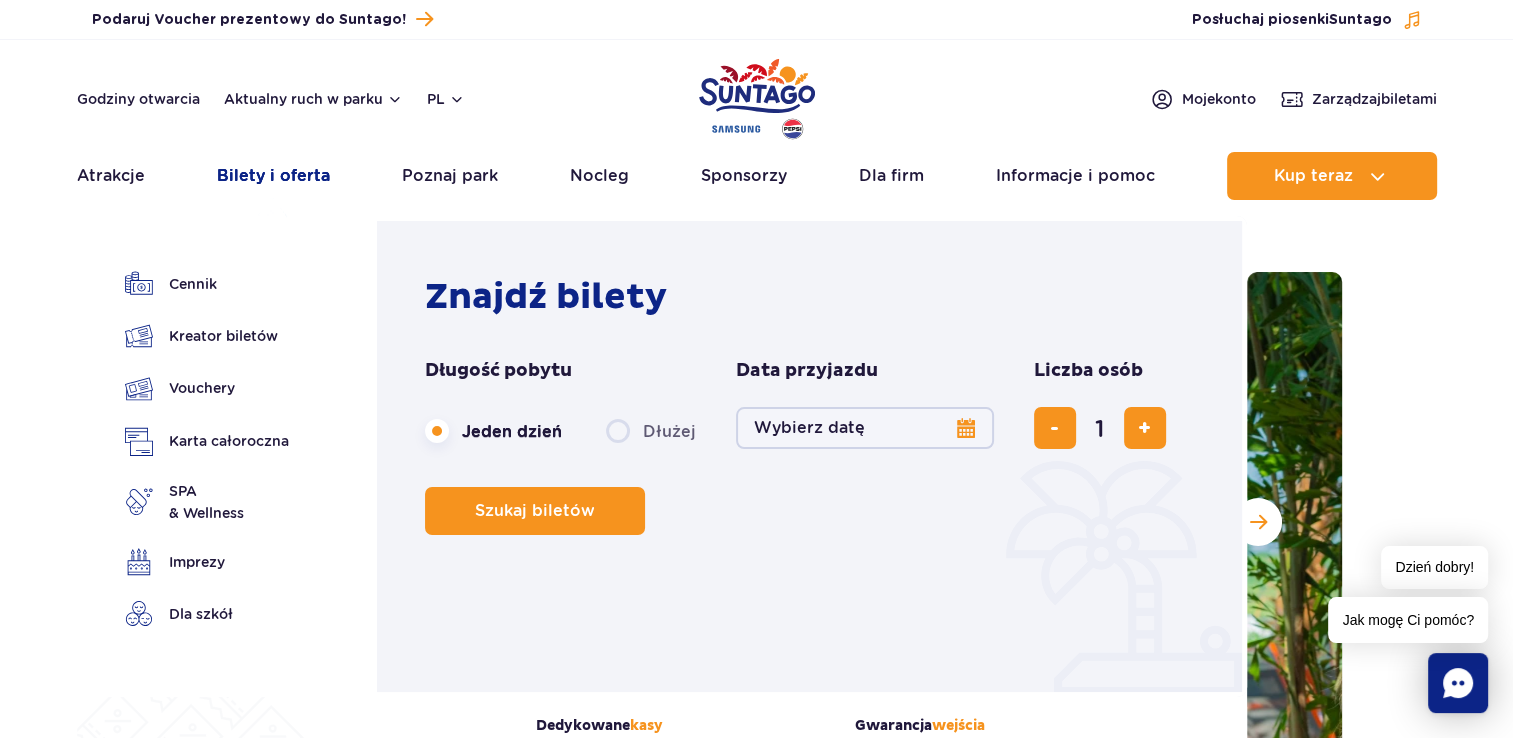 click on "Bilety i oferta" at bounding box center (273, 176) 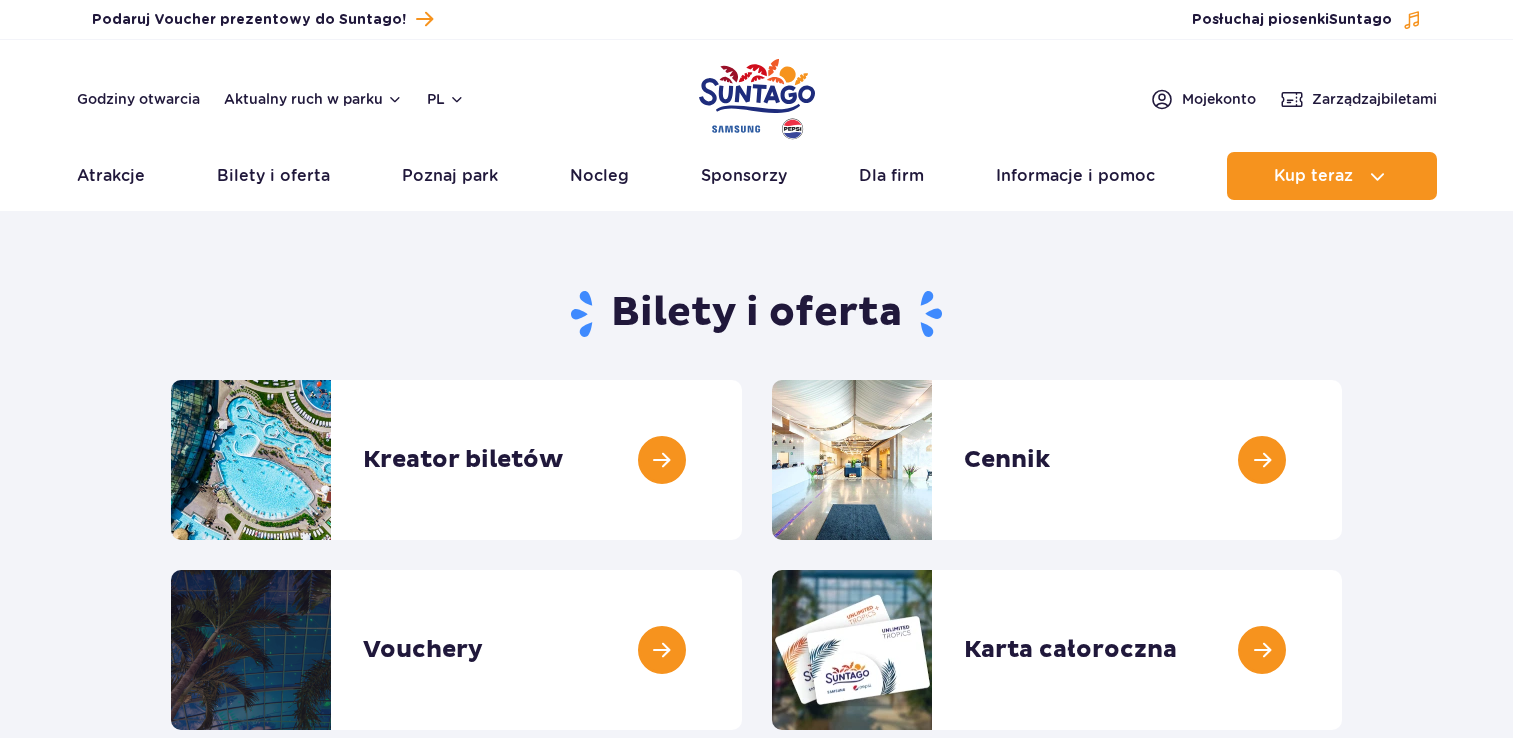 scroll, scrollTop: 0, scrollLeft: 0, axis: both 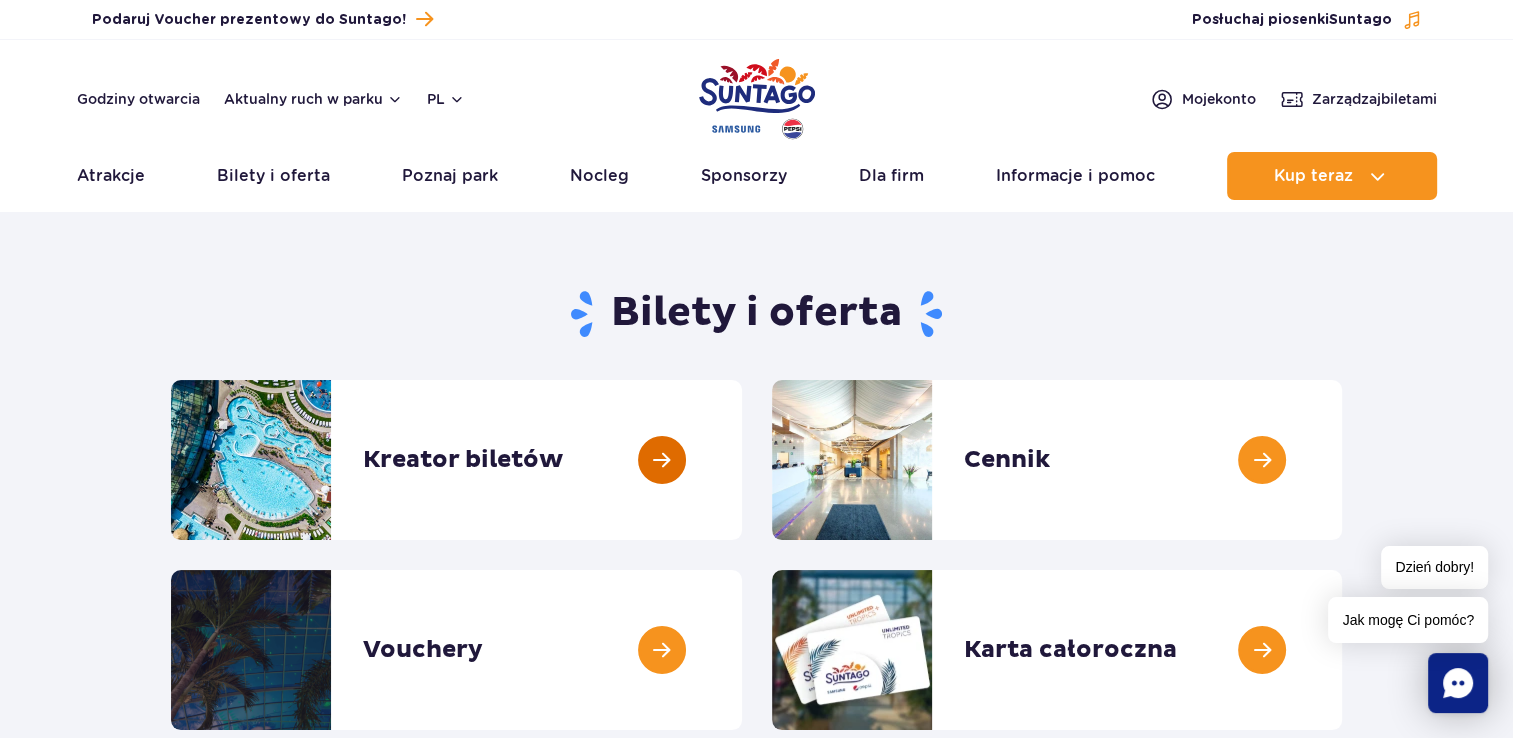 click at bounding box center [742, 460] 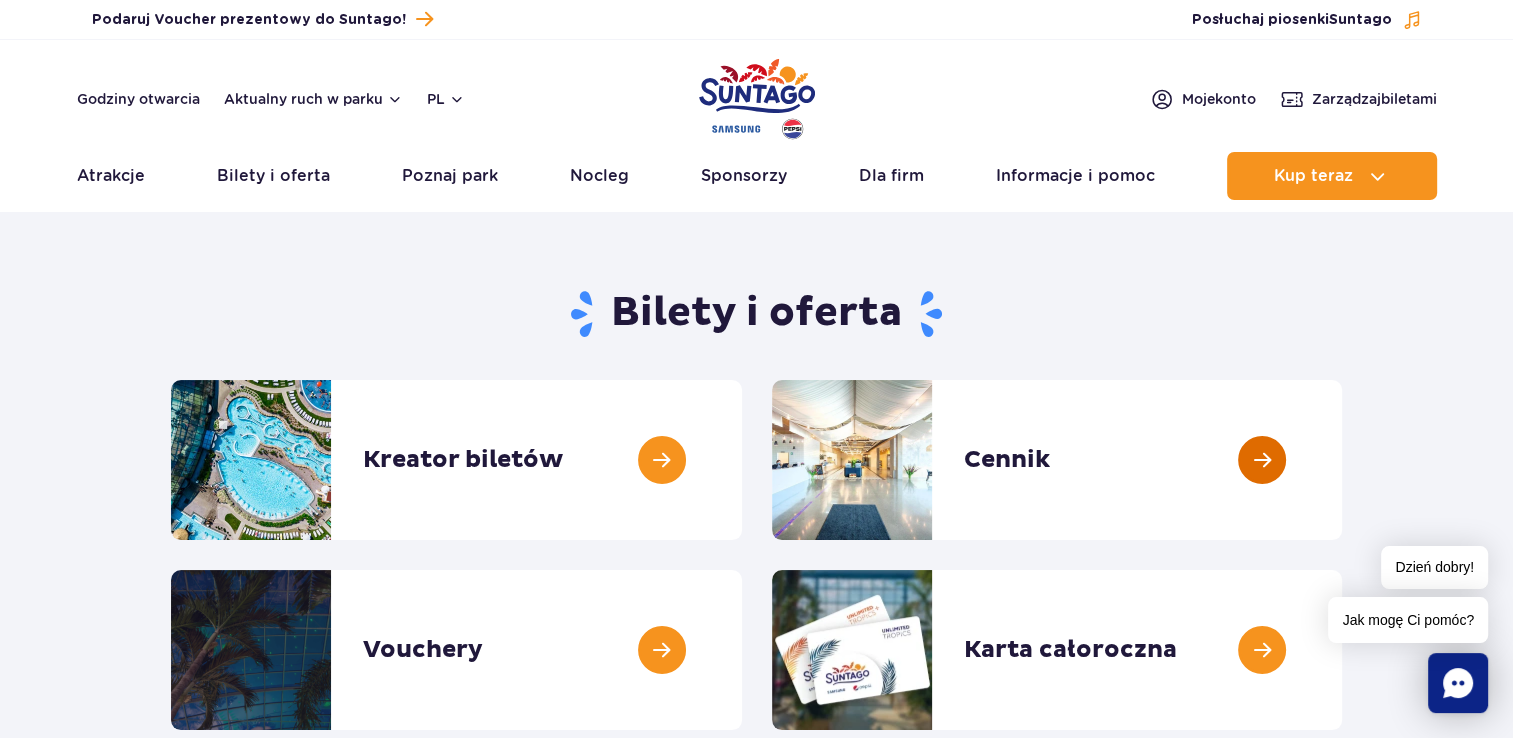 click at bounding box center [1342, 460] 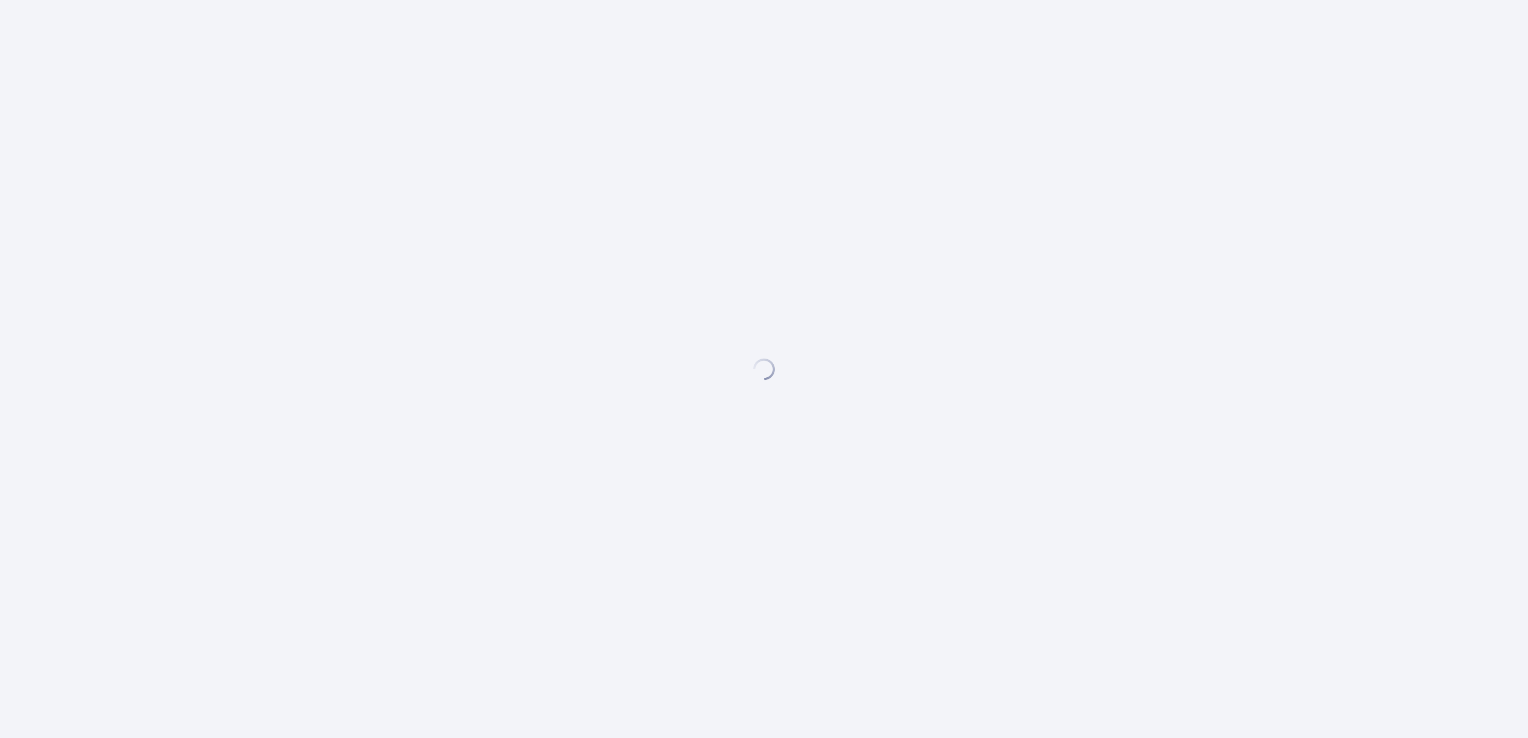 scroll, scrollTop: 0, scrollLeft: 0, axis: both 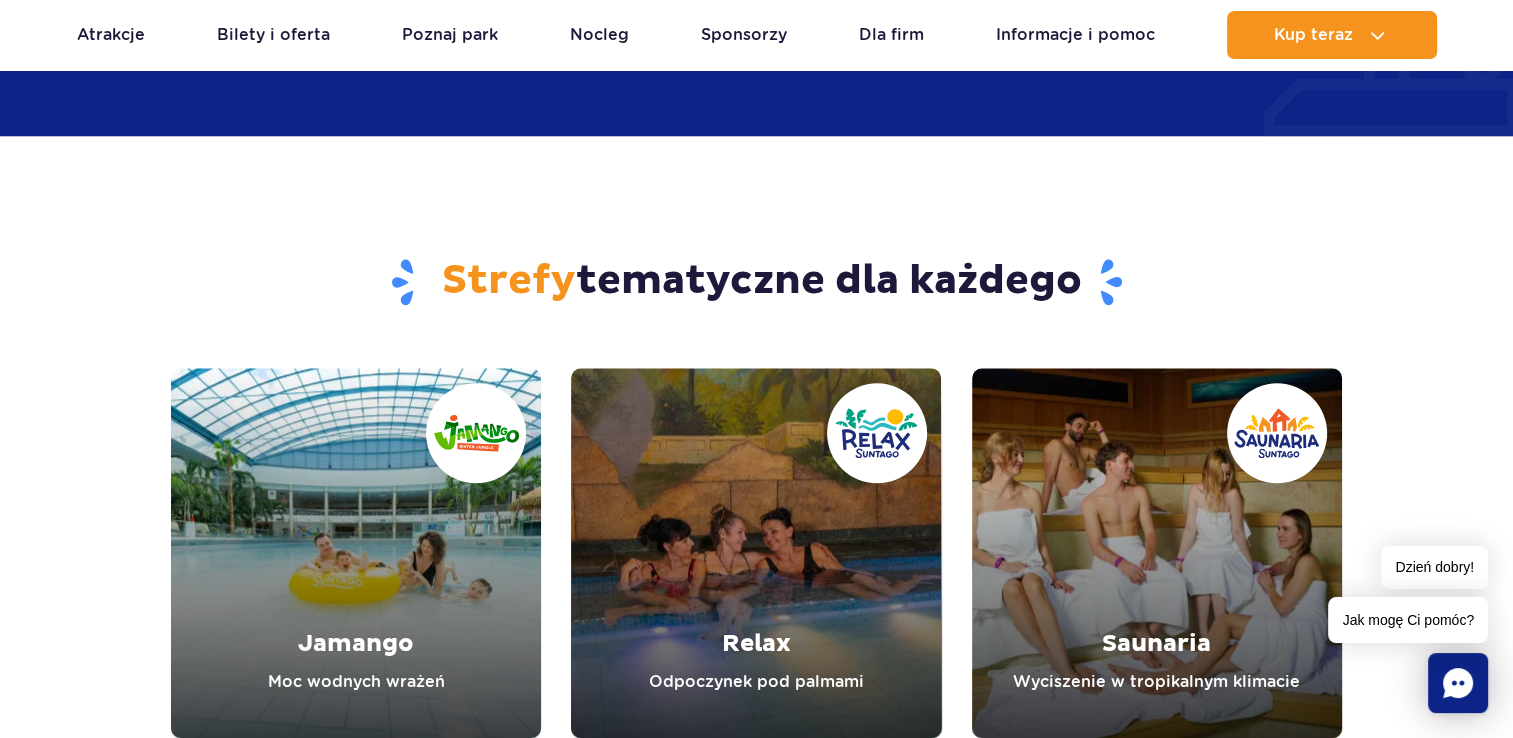 click at bounding box center (356, 553) 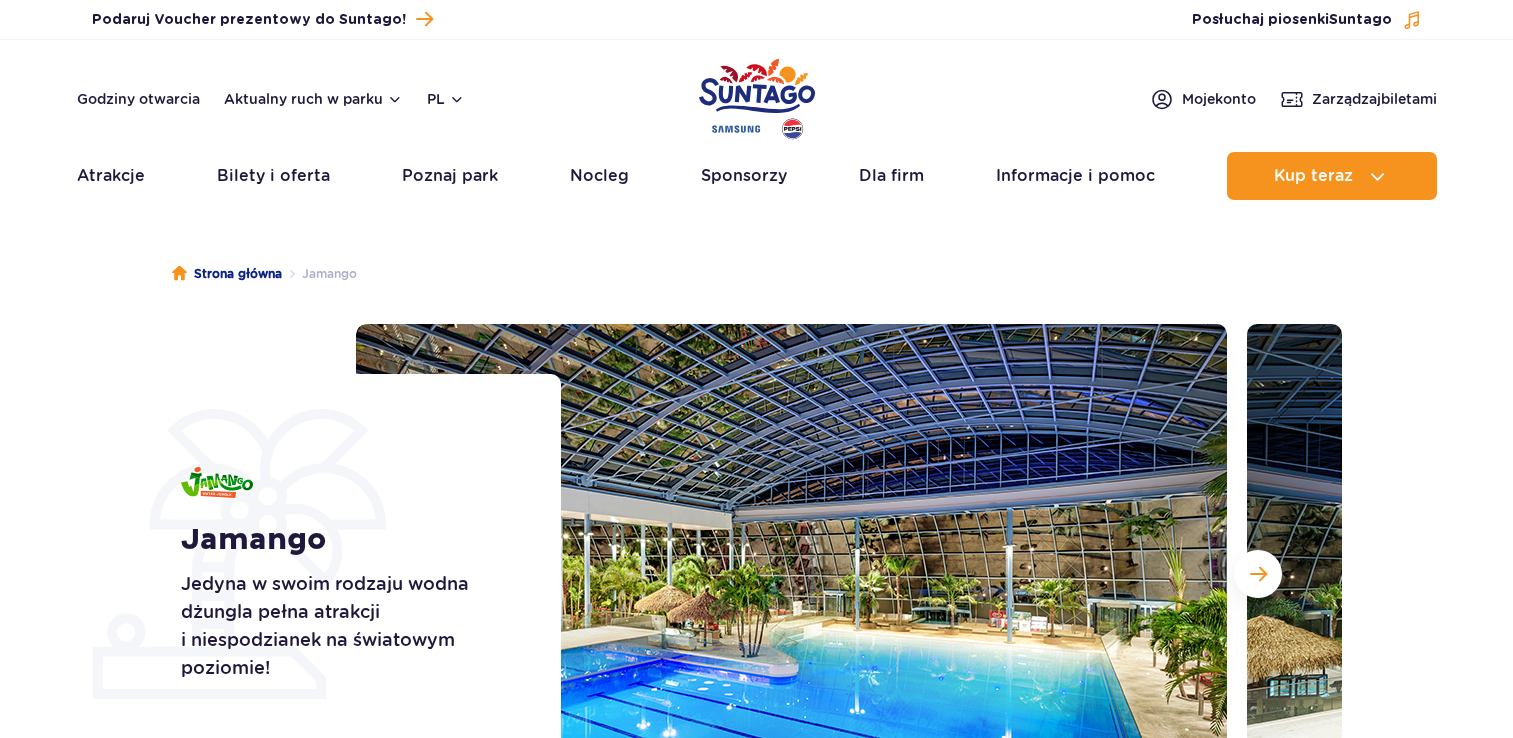scroll, scrollTop: 0, scrollLeft: 0, axis: both 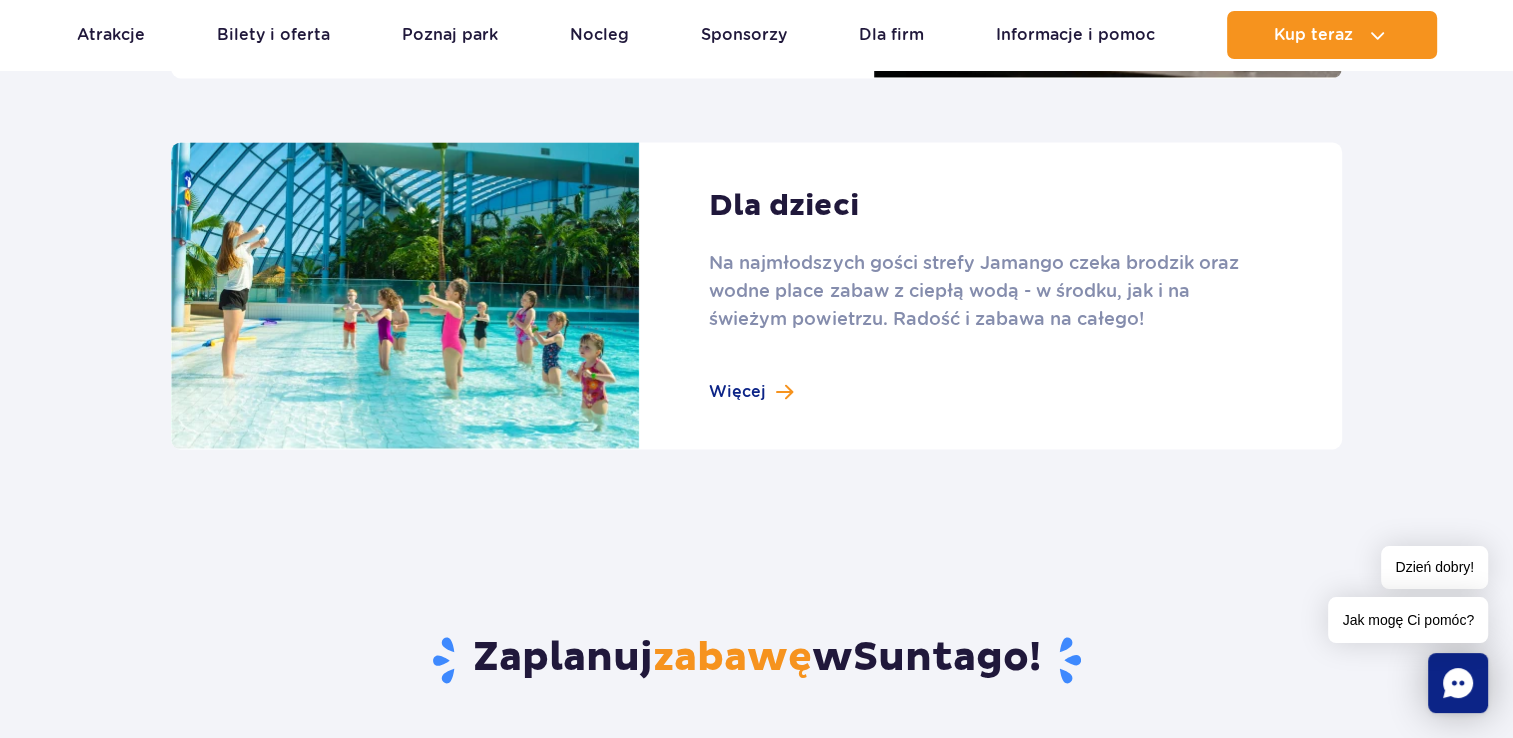 click at bounding box center (756, 296) 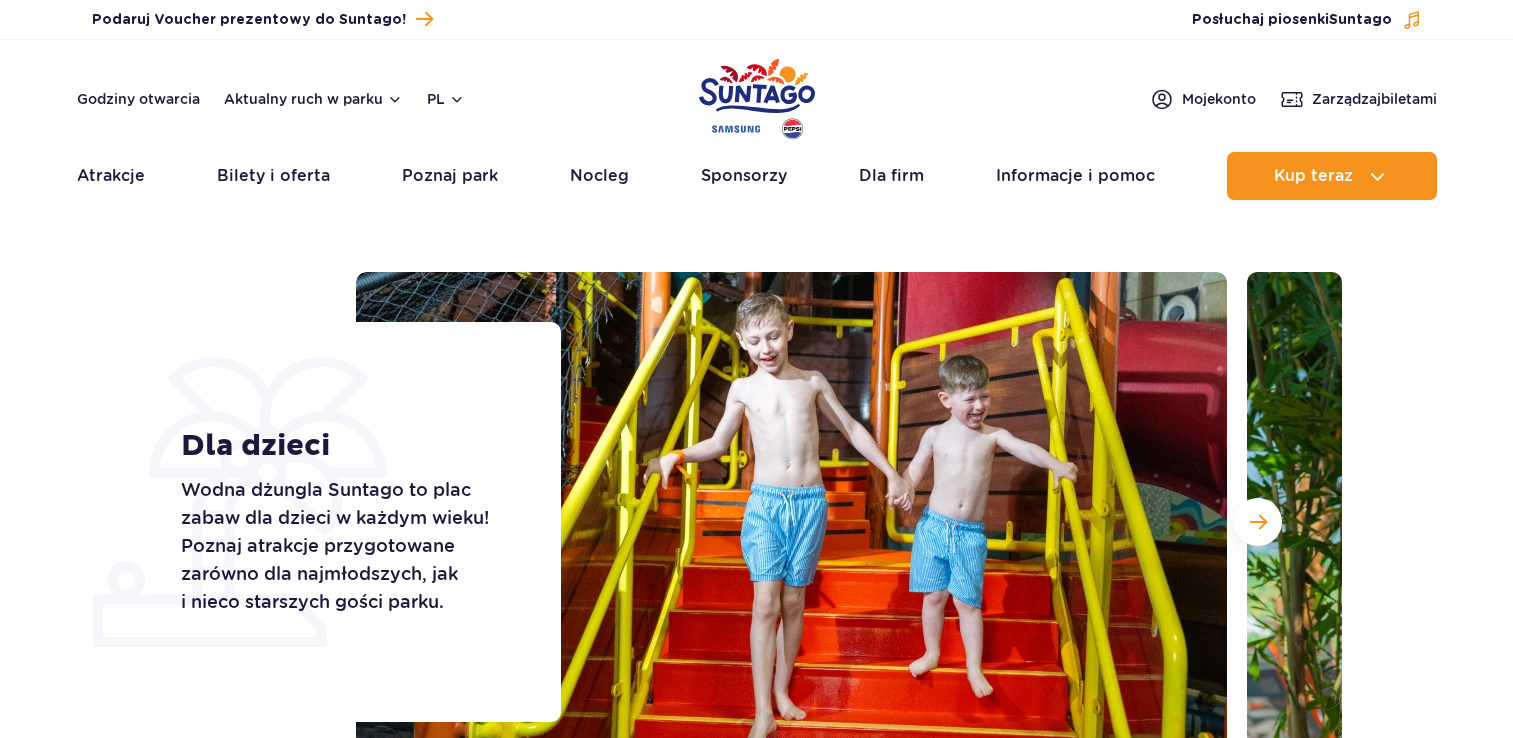 scroll, scrollTop: 0, scrollLeft: 0, axis: both 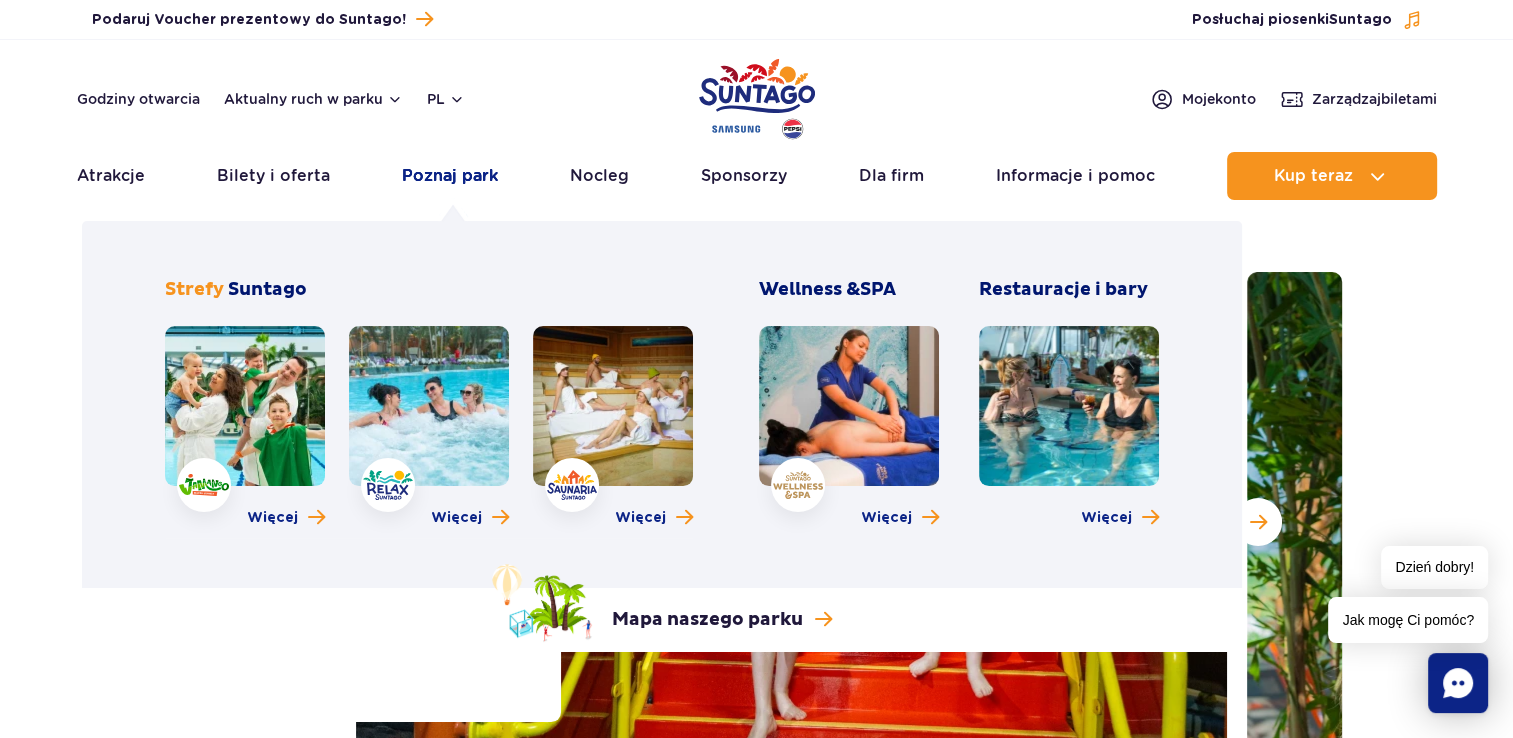click on "Poznaj park" at bounding box center (450, 176) 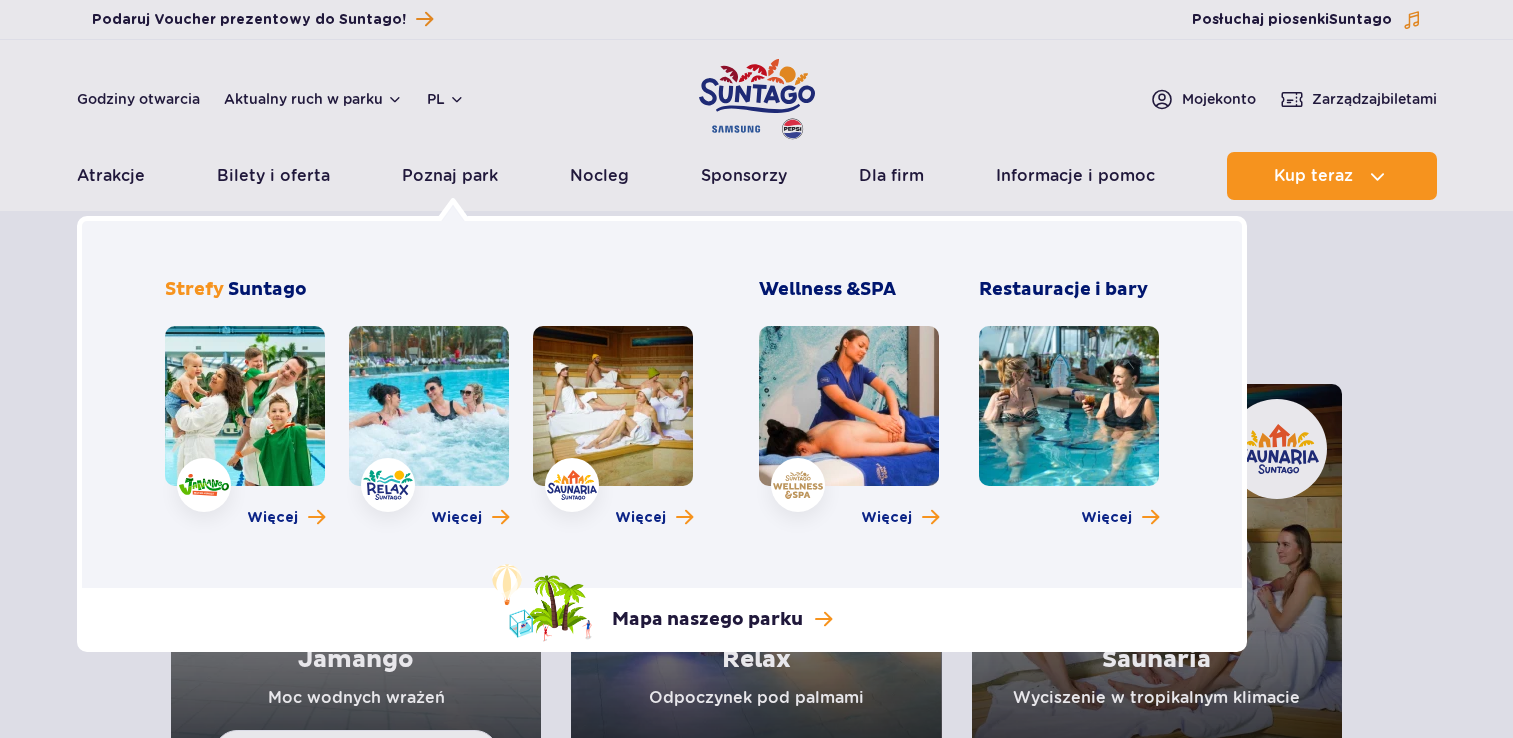 scroll, scrollTop: 0, scrollLeft: 0, axis: both 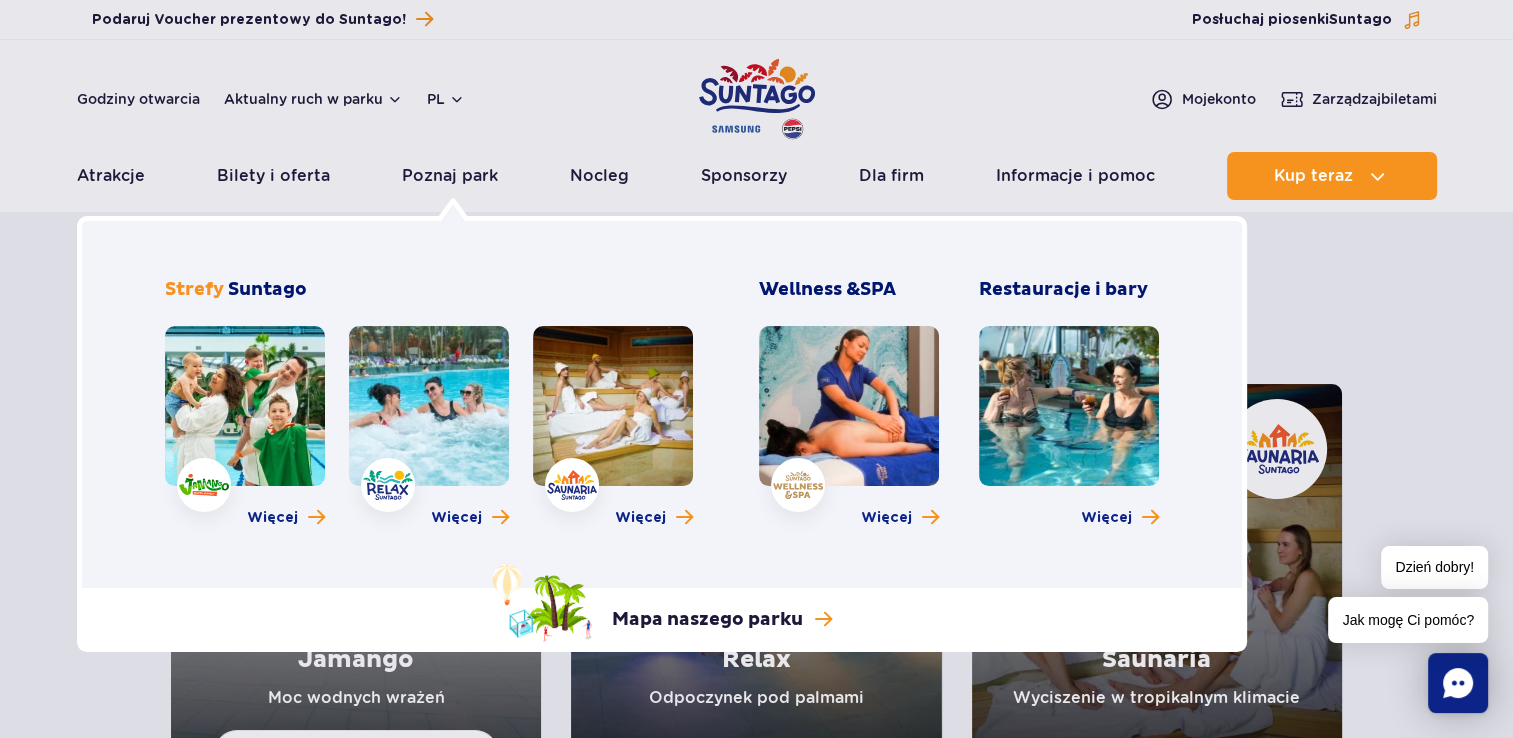 click at bounding box center [245, 406] 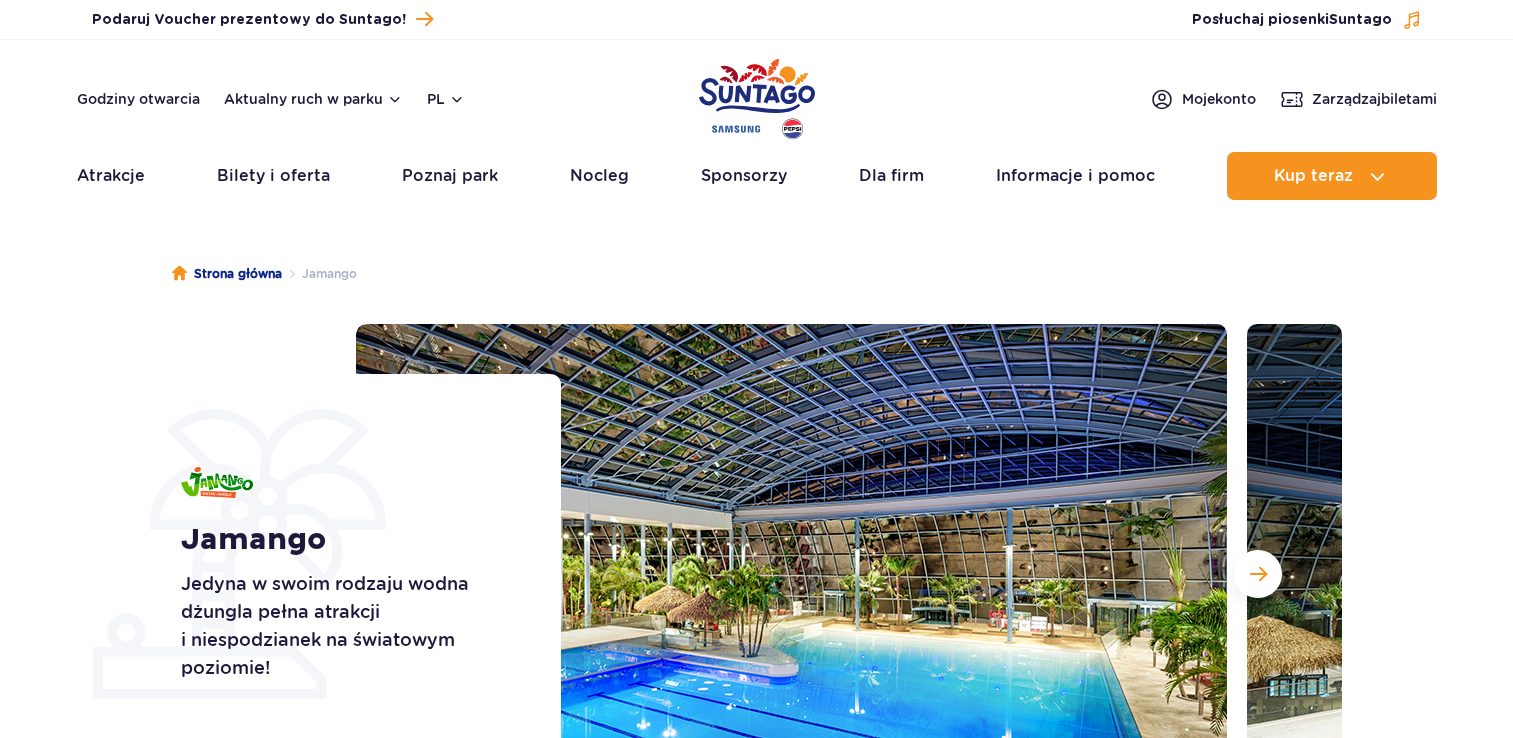scroll, scrollTop: 0, scrollLeft: 0, axis: both 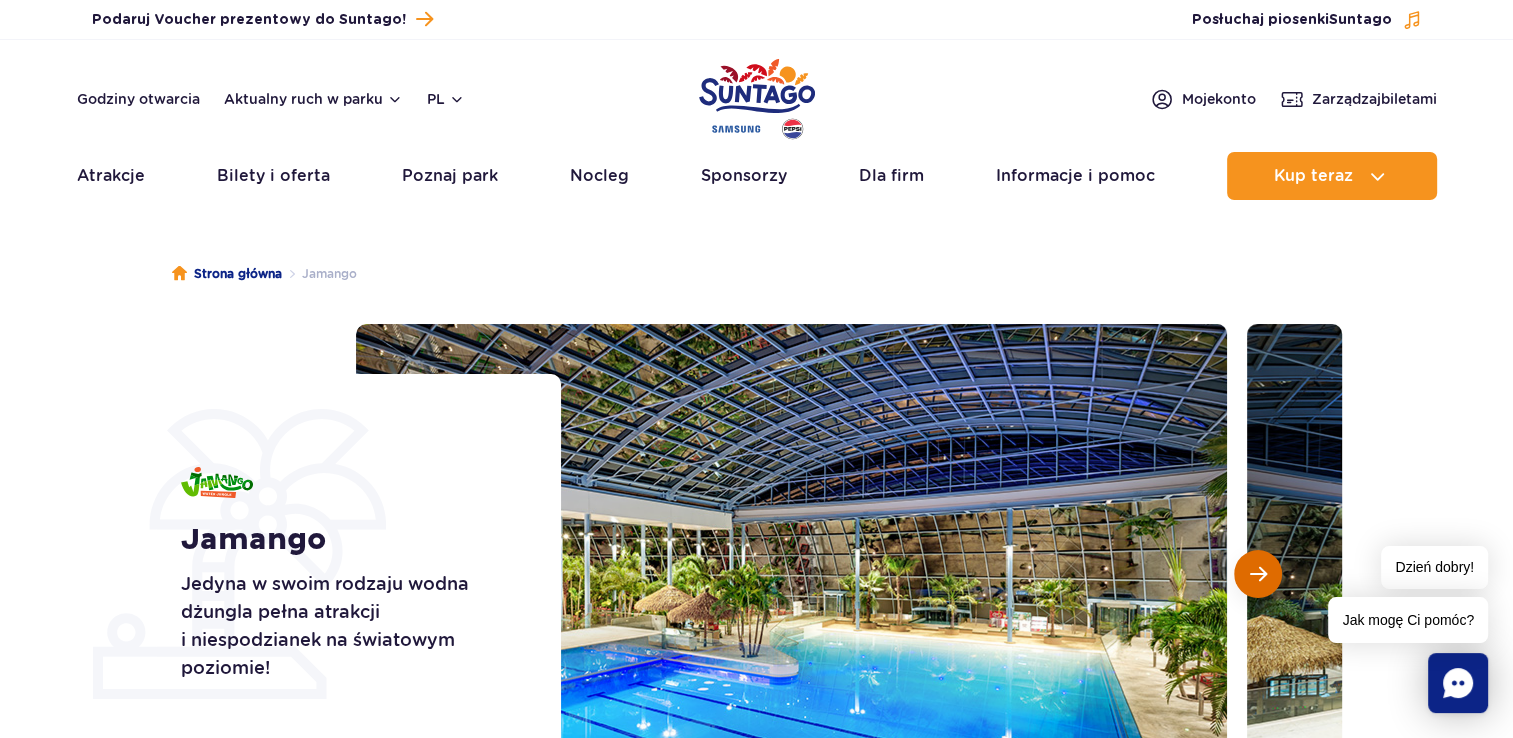 click at bounding box center [1258, 574] 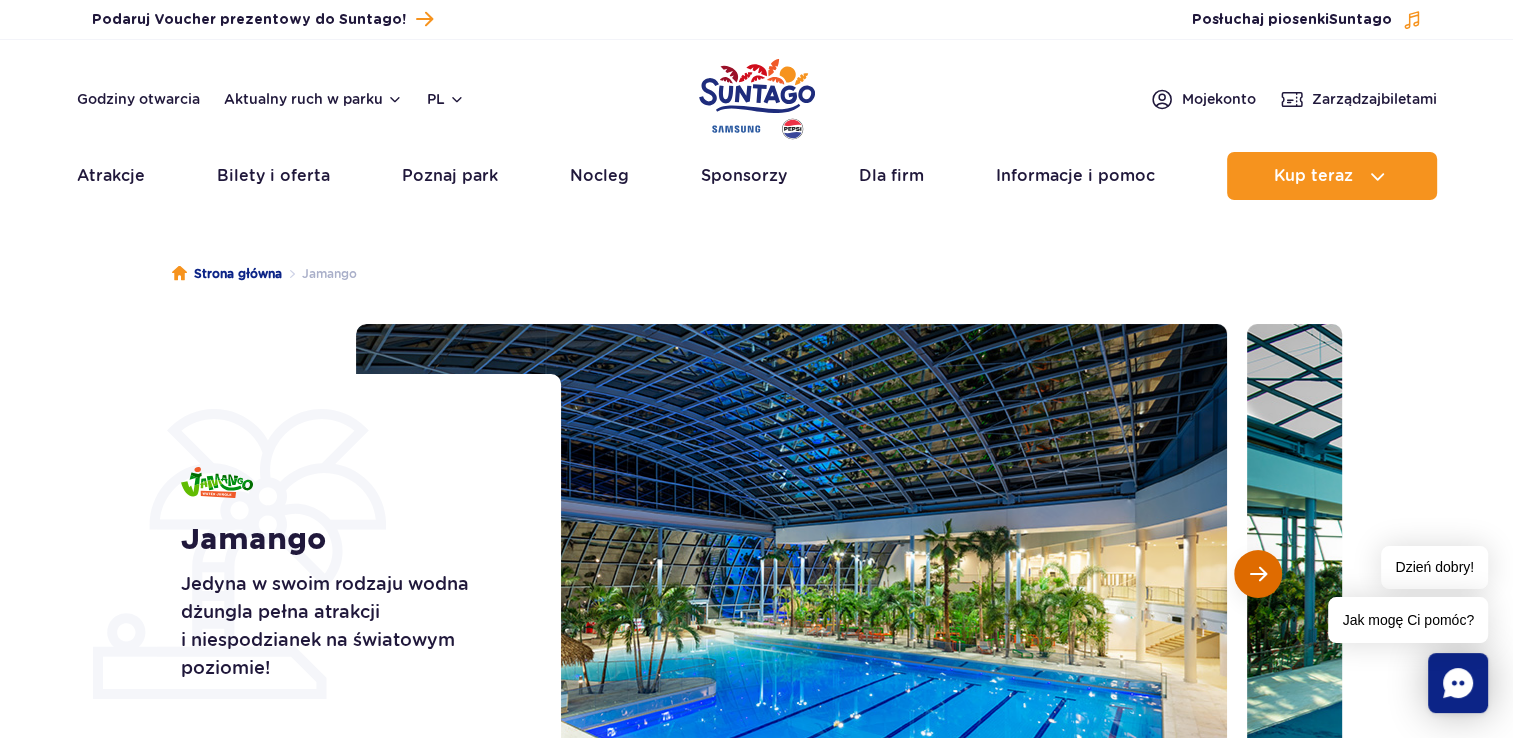 click at bounding box center [1258, 574] 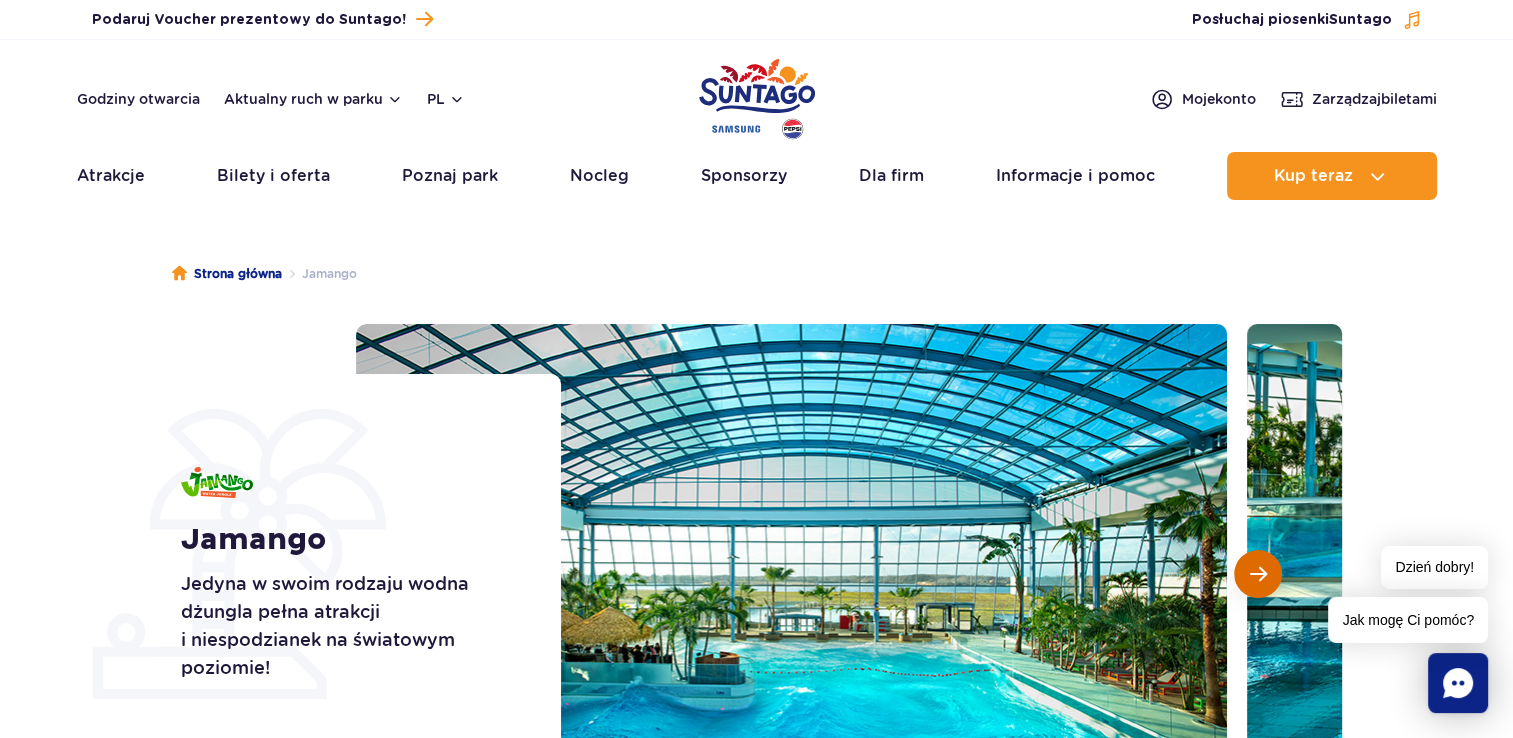 click at bounding box center (1258, 574) 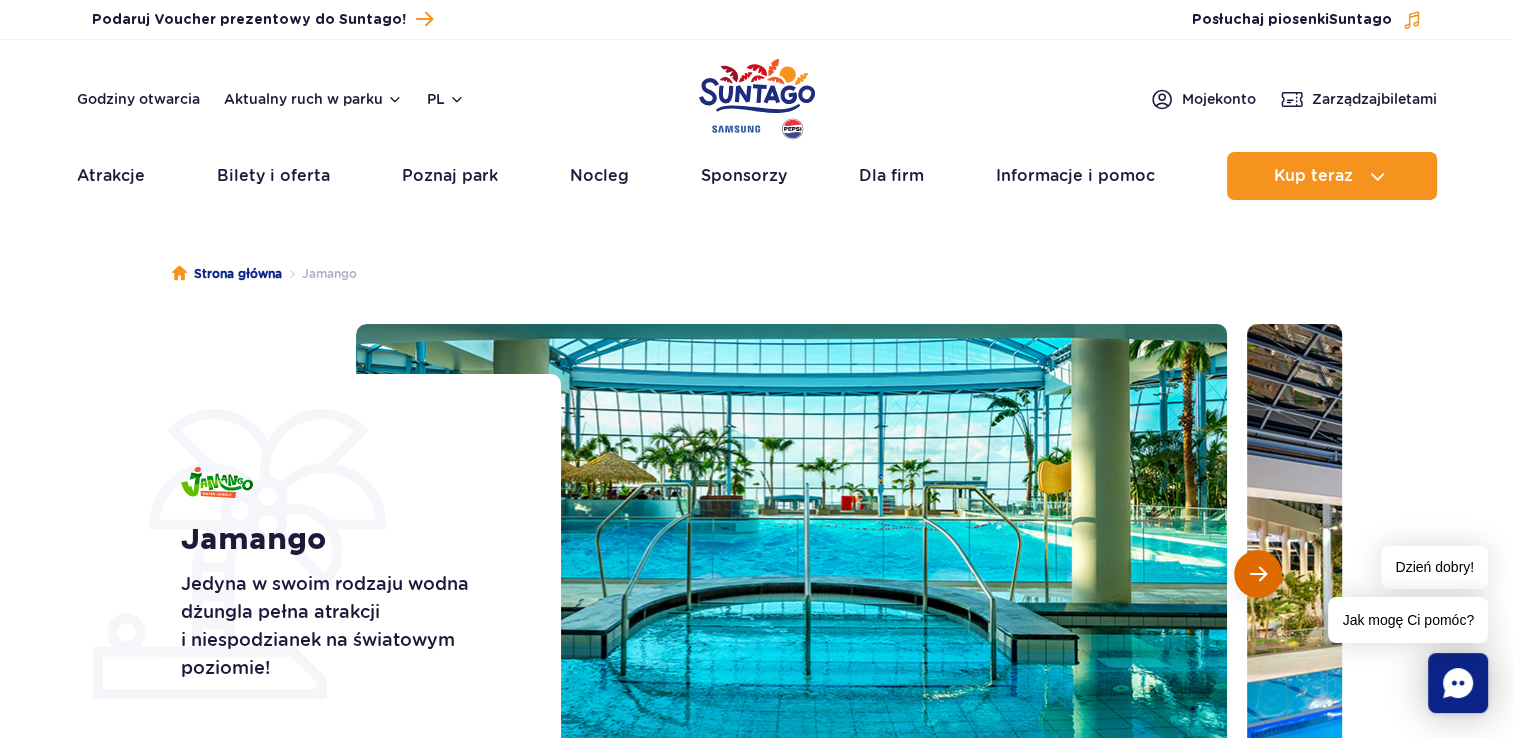 click at bounding box center [1258, 574] 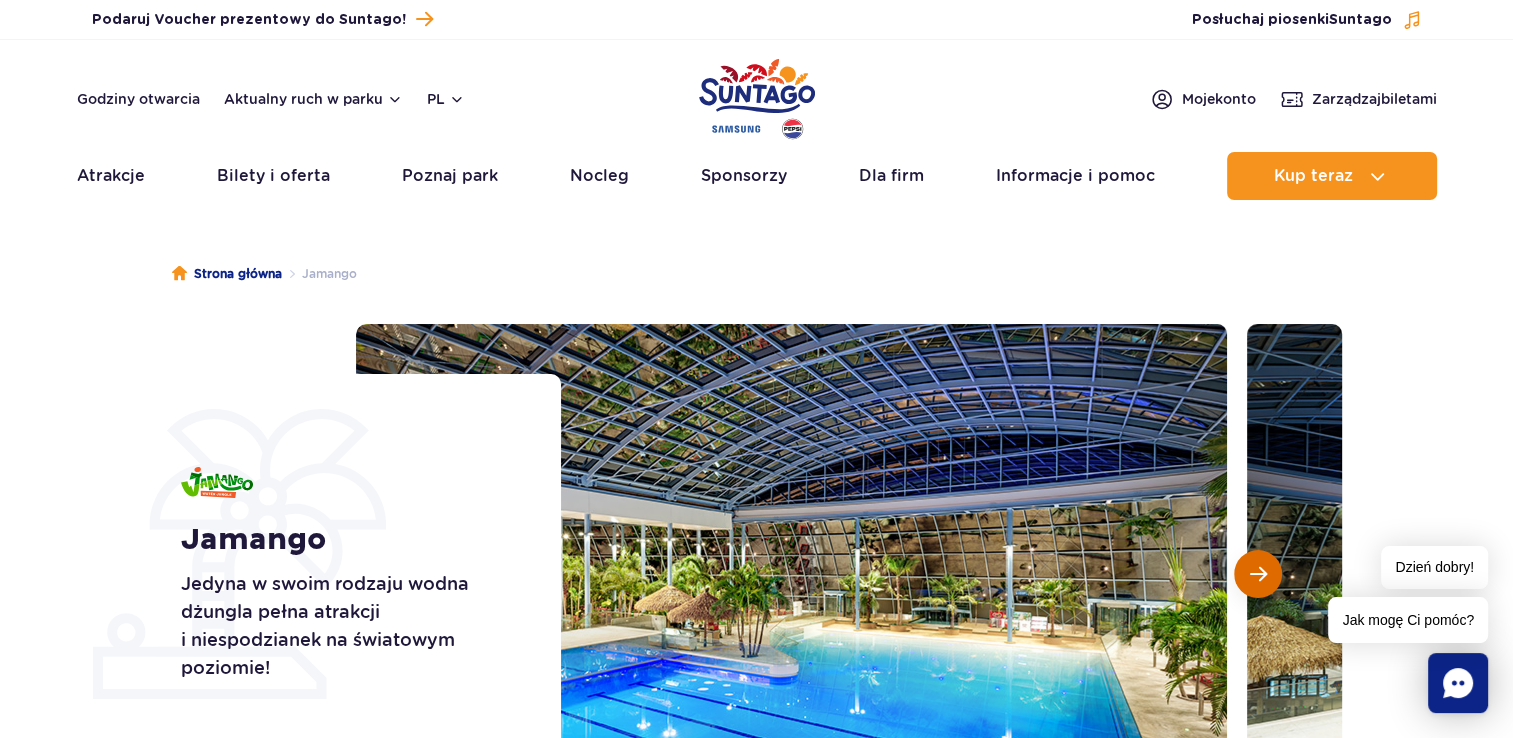 click at bounding box center [1258, 574] 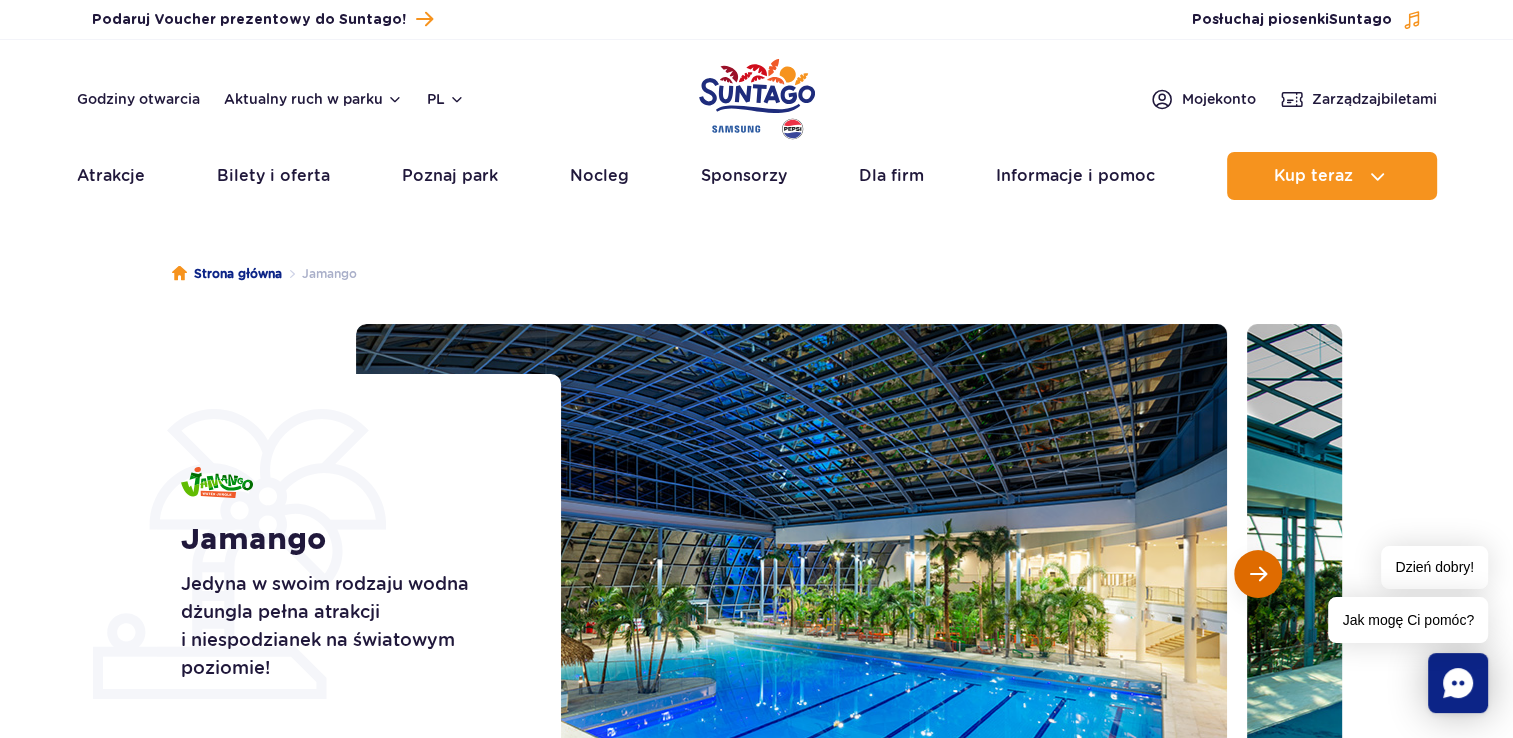 click at bounding box center [1258, 574] 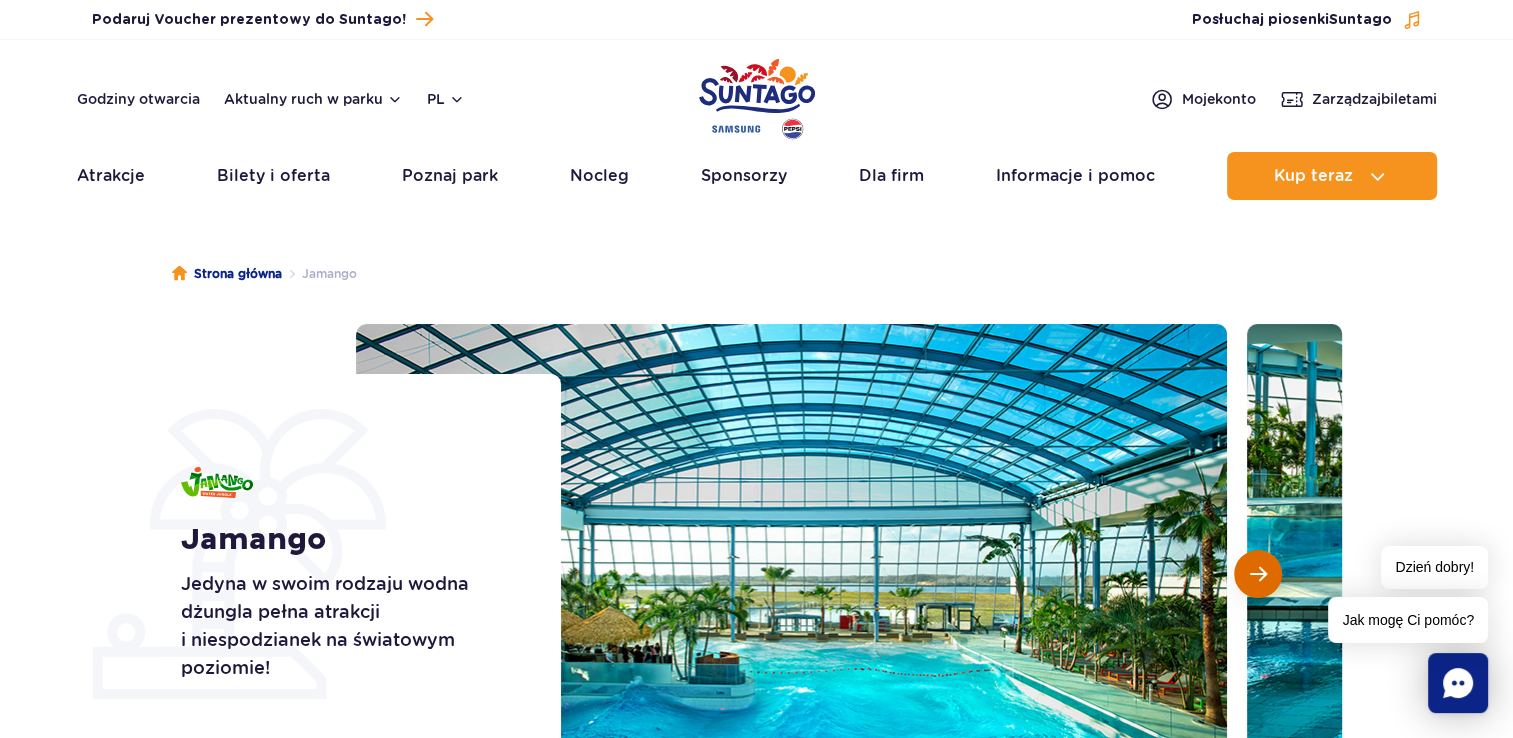 click at bounding box center [1258, 574] 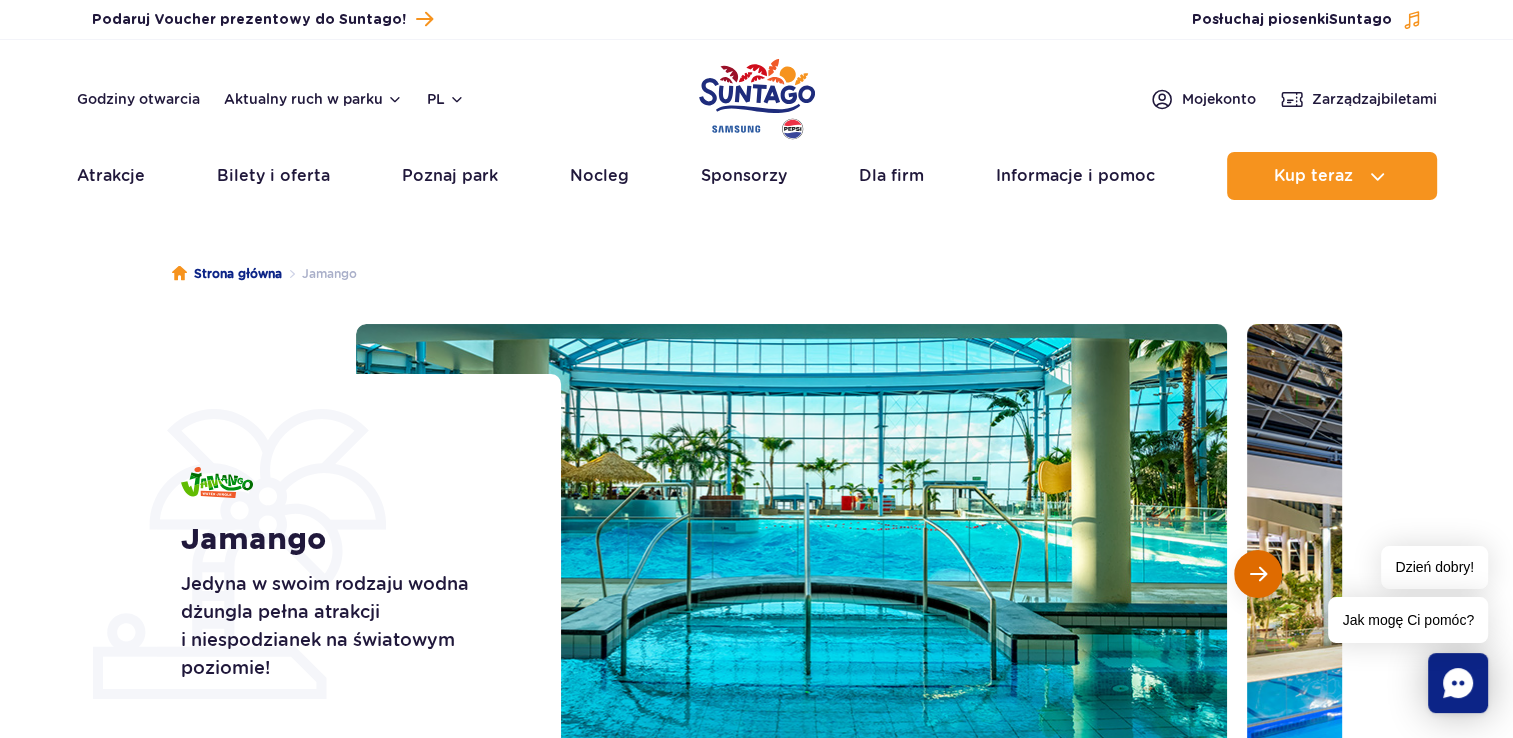 click at bounding box center (1258, 574) 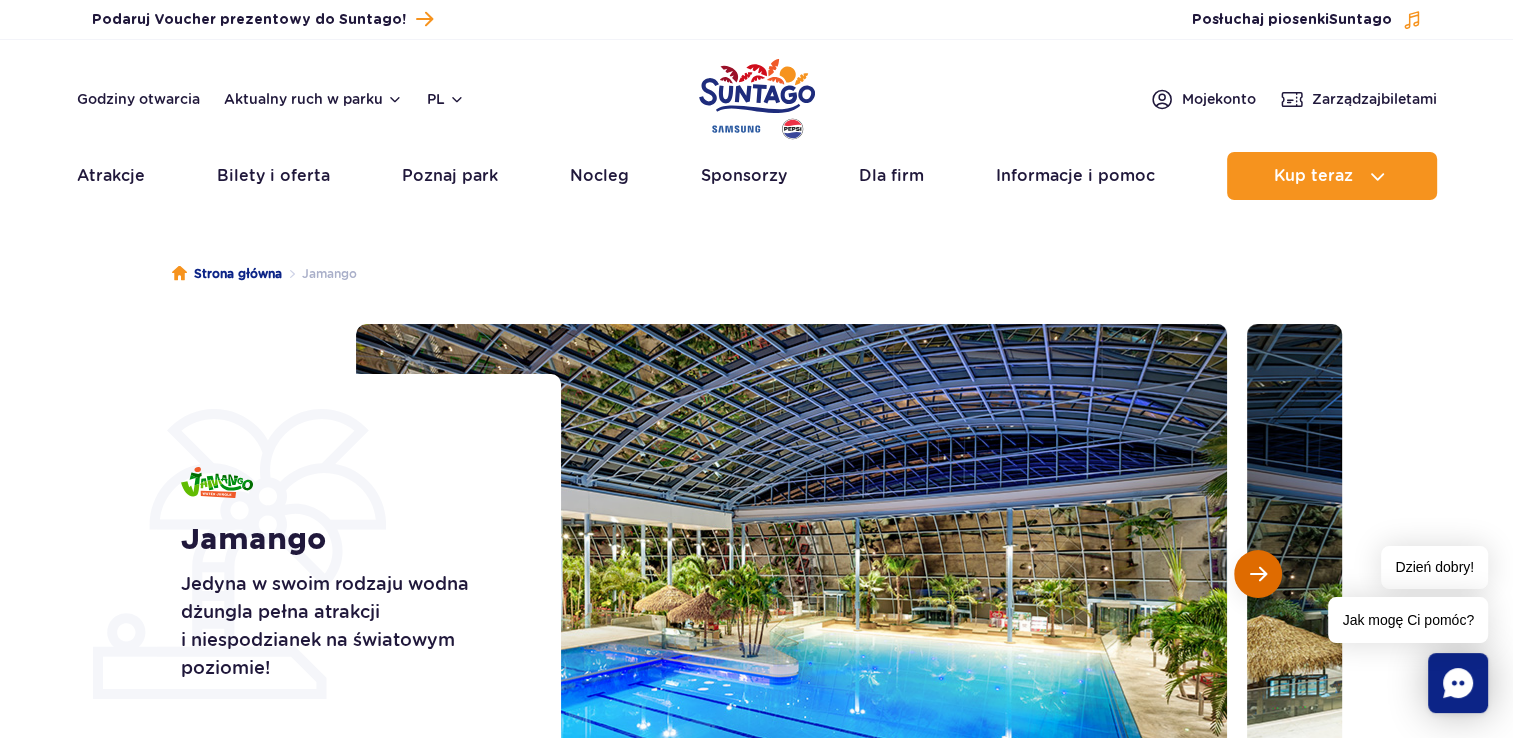 click at bounding box center (1258, 574) 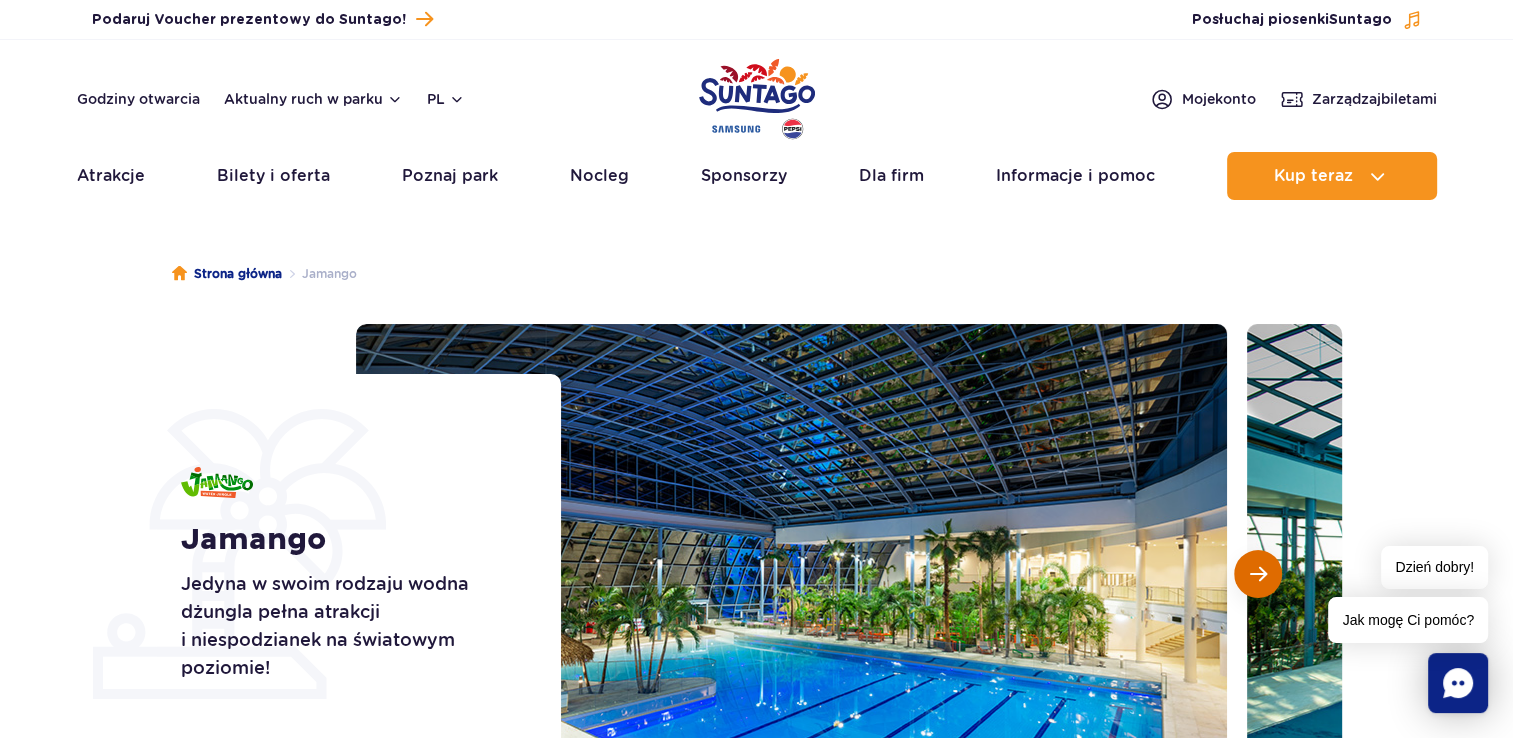 click at bounding box center (1258, 574) 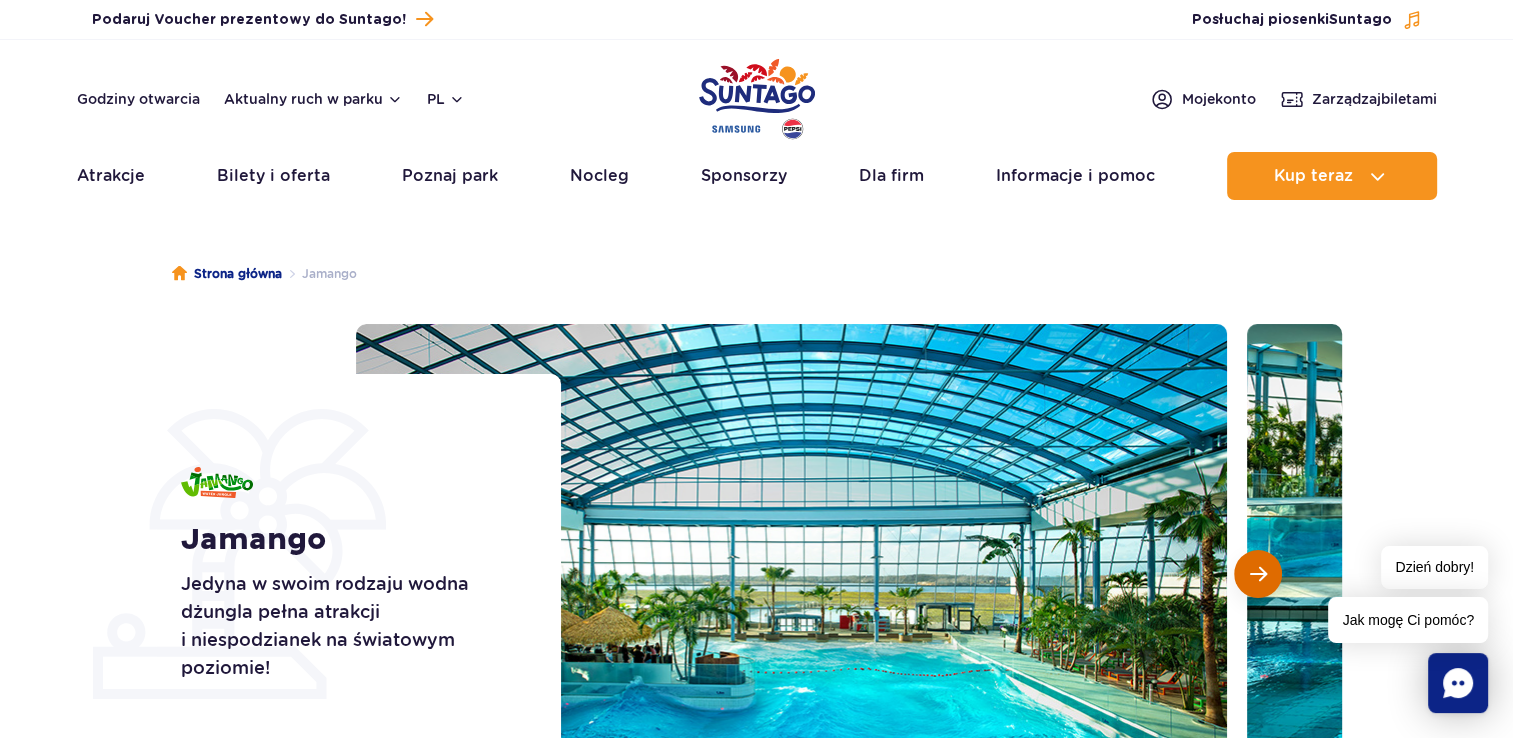 click at bounding box center [1258, 574] 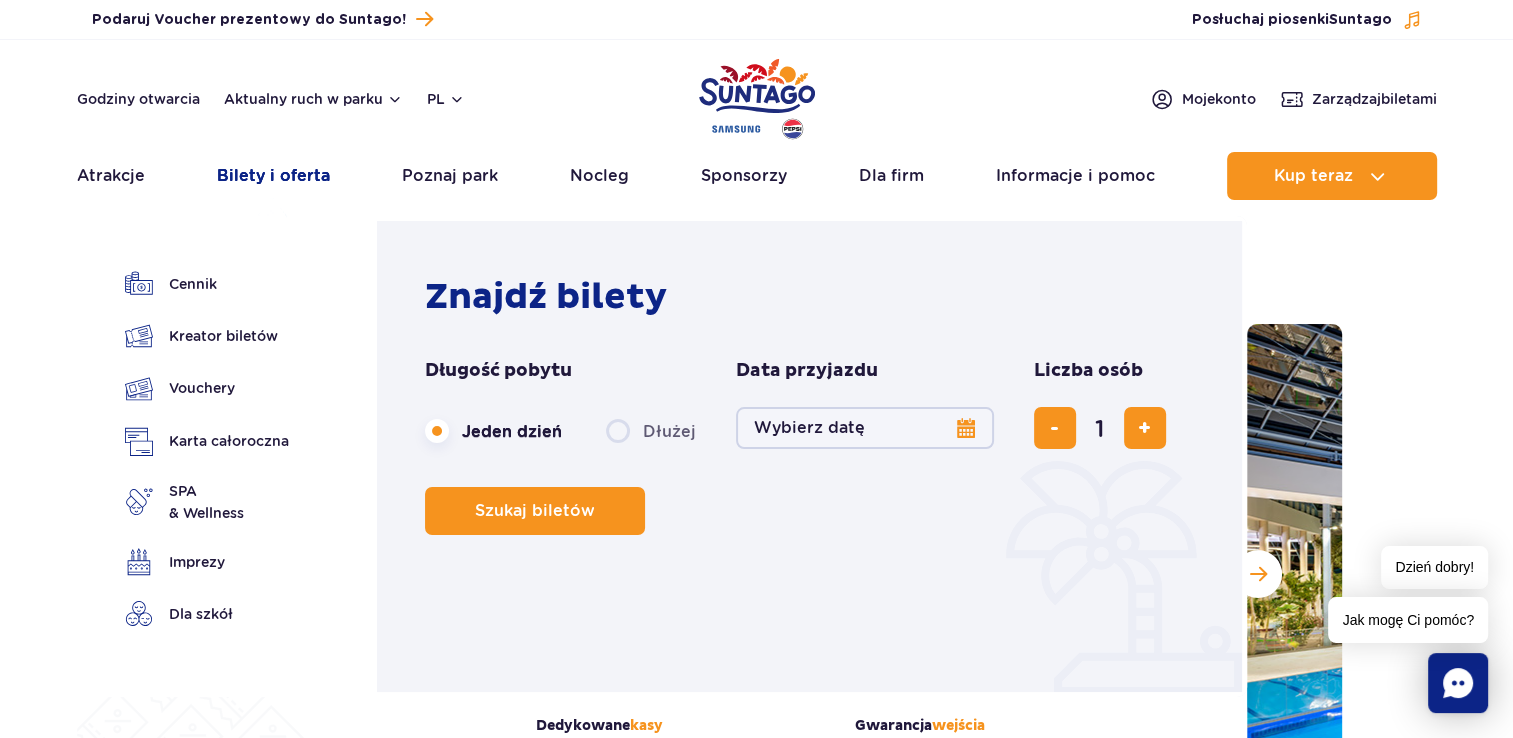 click on "Bilety i oferta" at bounding box center [273, 176] 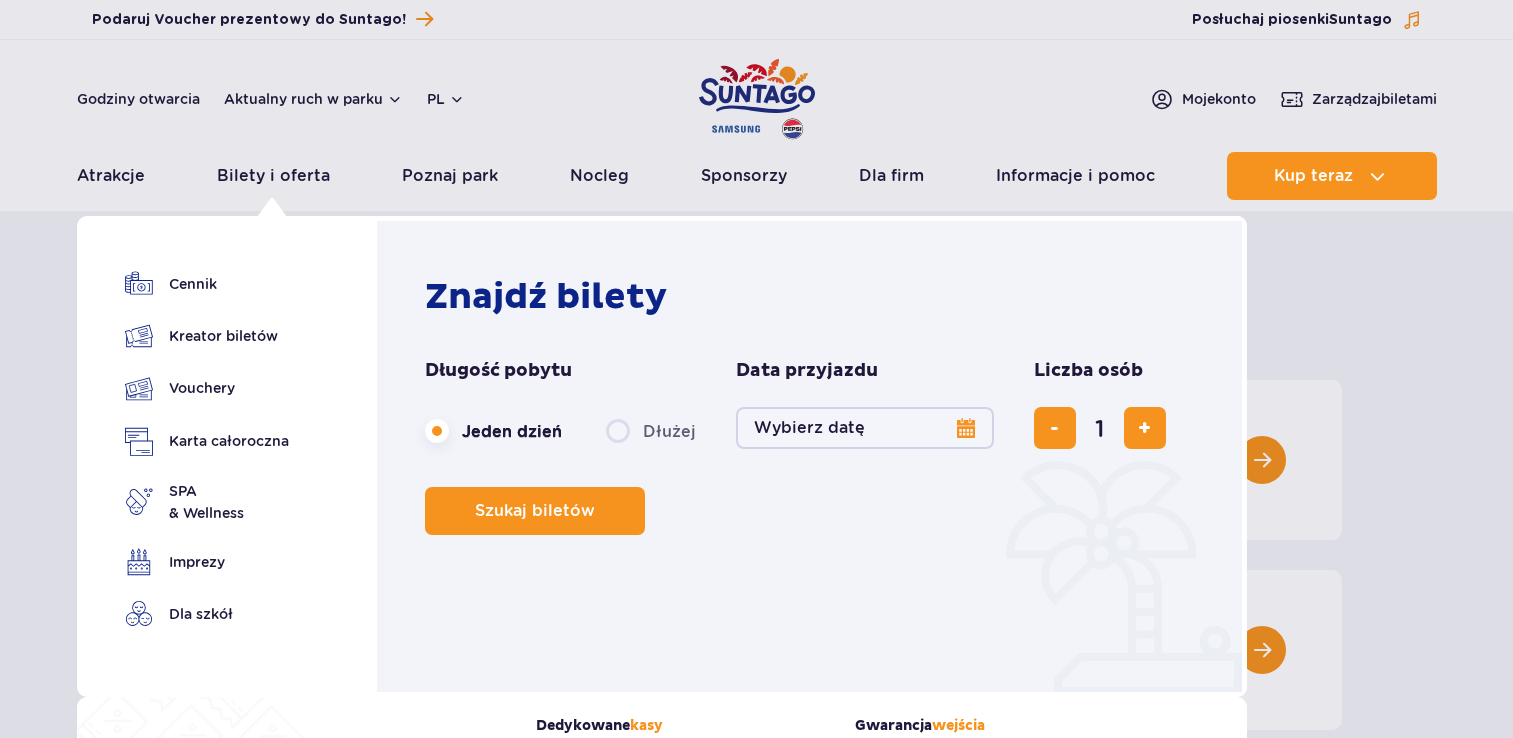 scroll, scrollTop: 0, scrollLeft: 0, axis: both 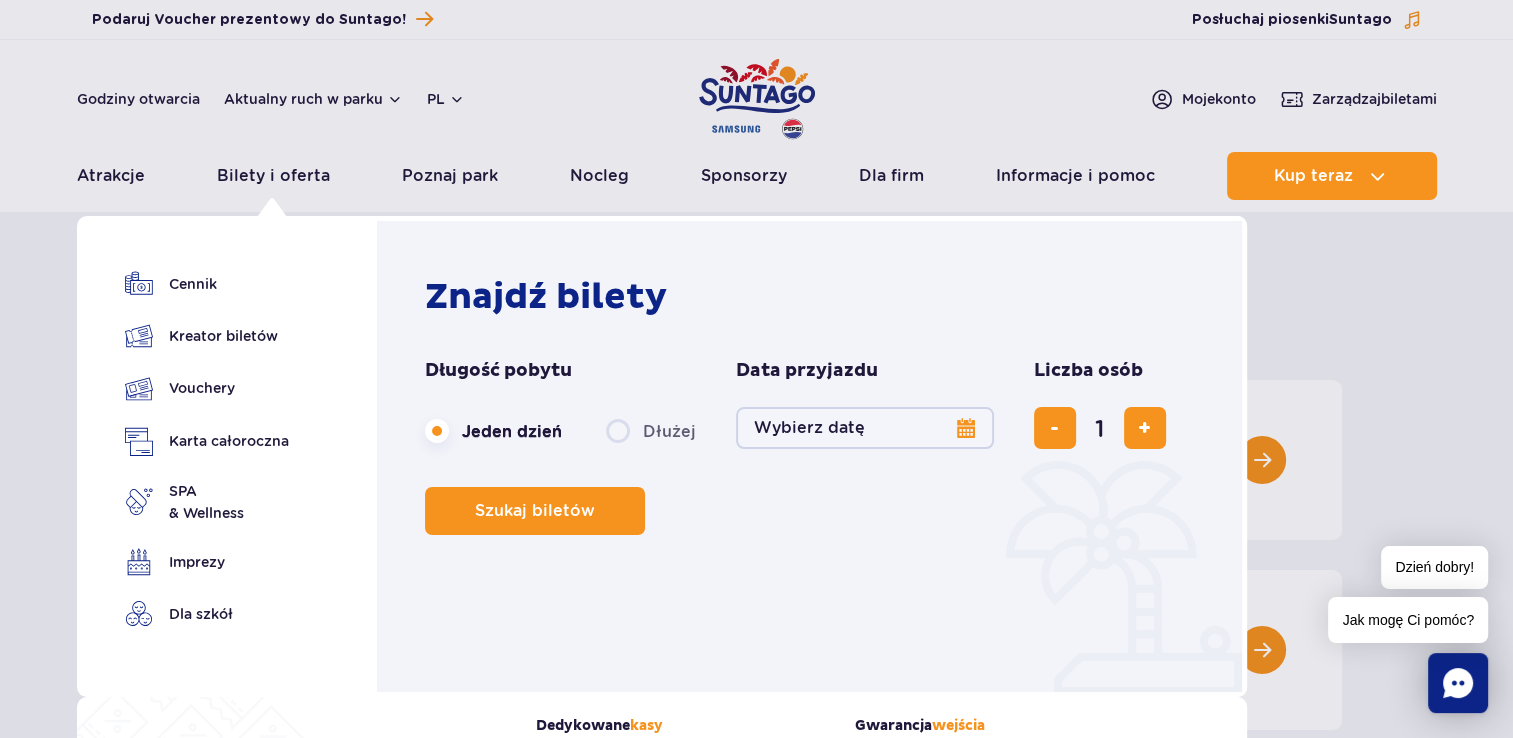 click on "Wybierz datę" at bounding box center (865, 428) 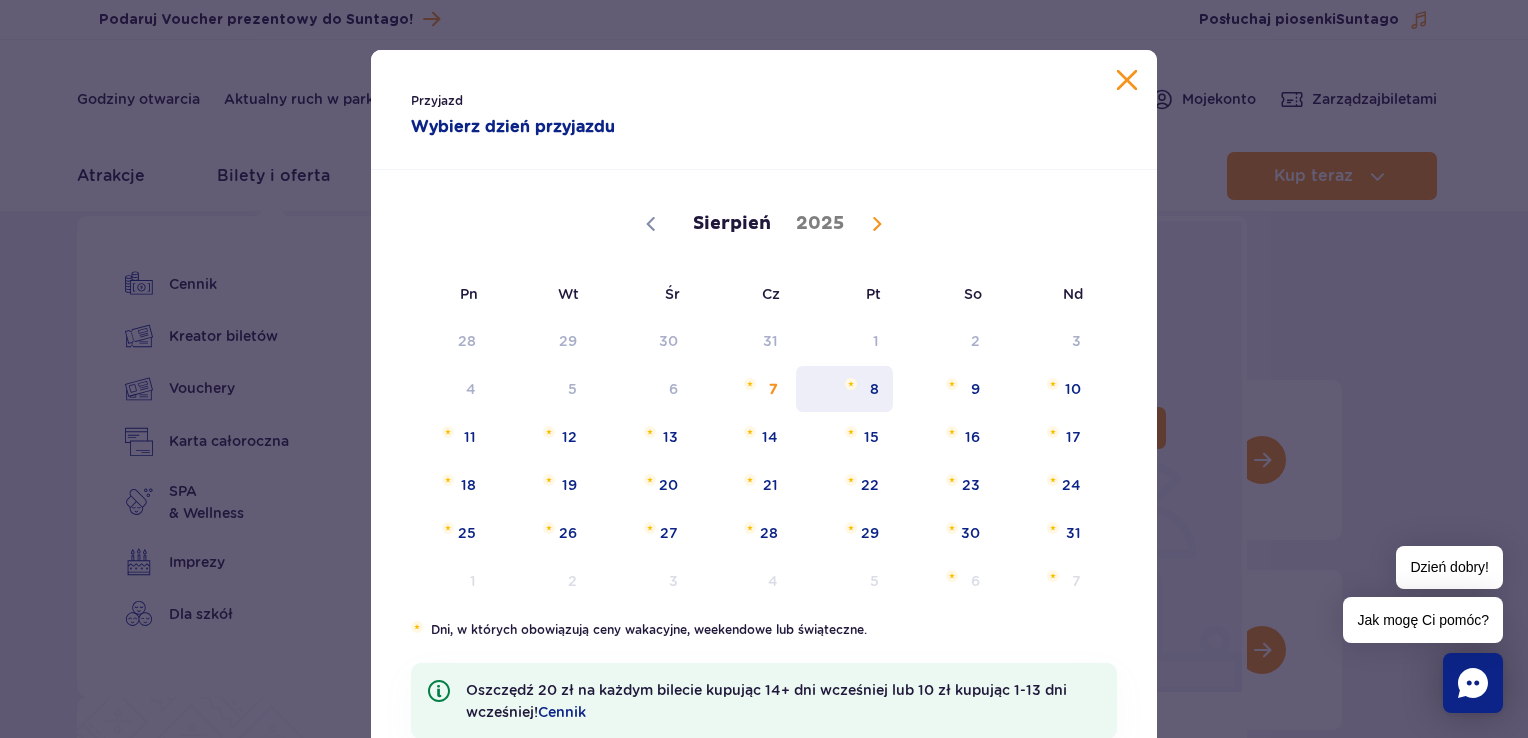 click on "8" at bounding box center [844, 389] 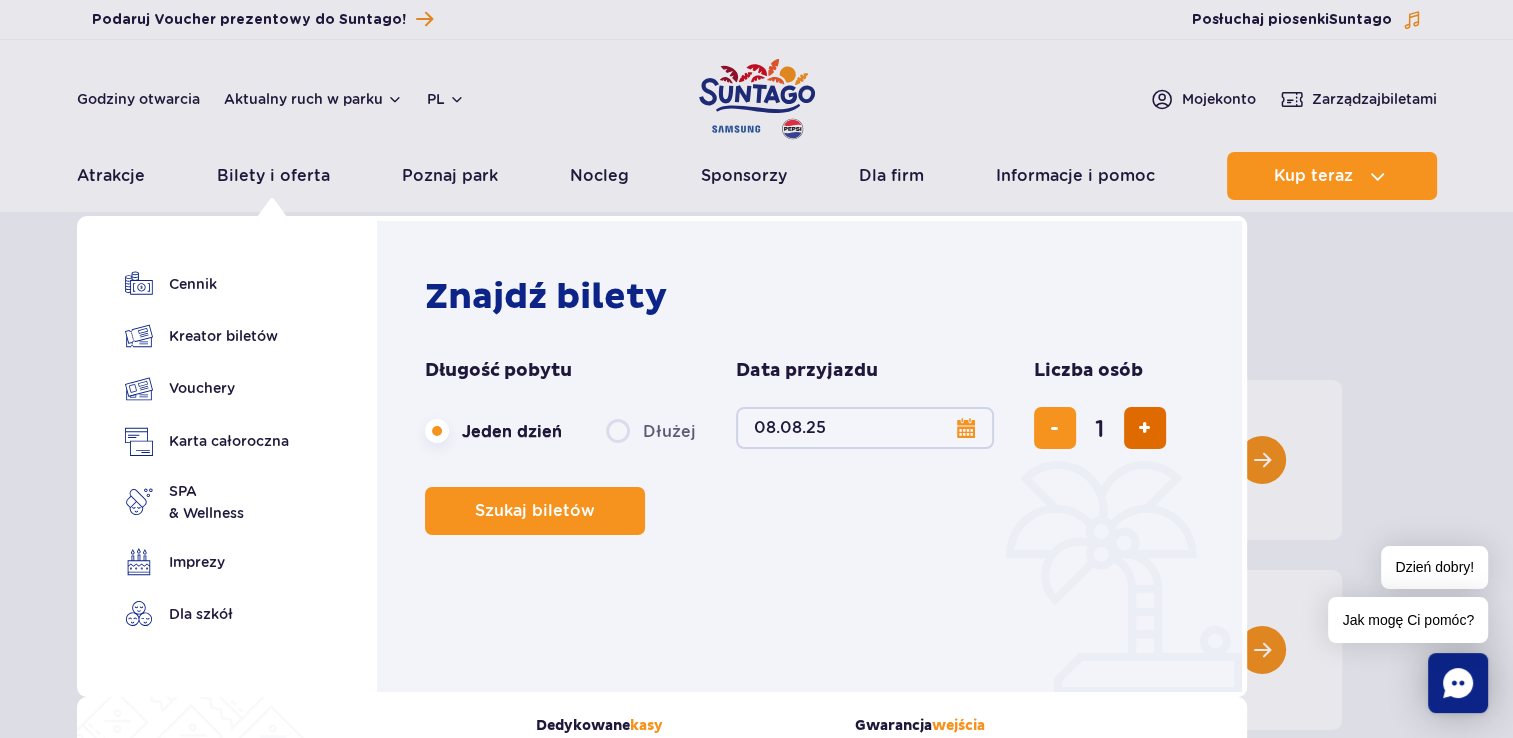 click at bounding box center [1144, 428] 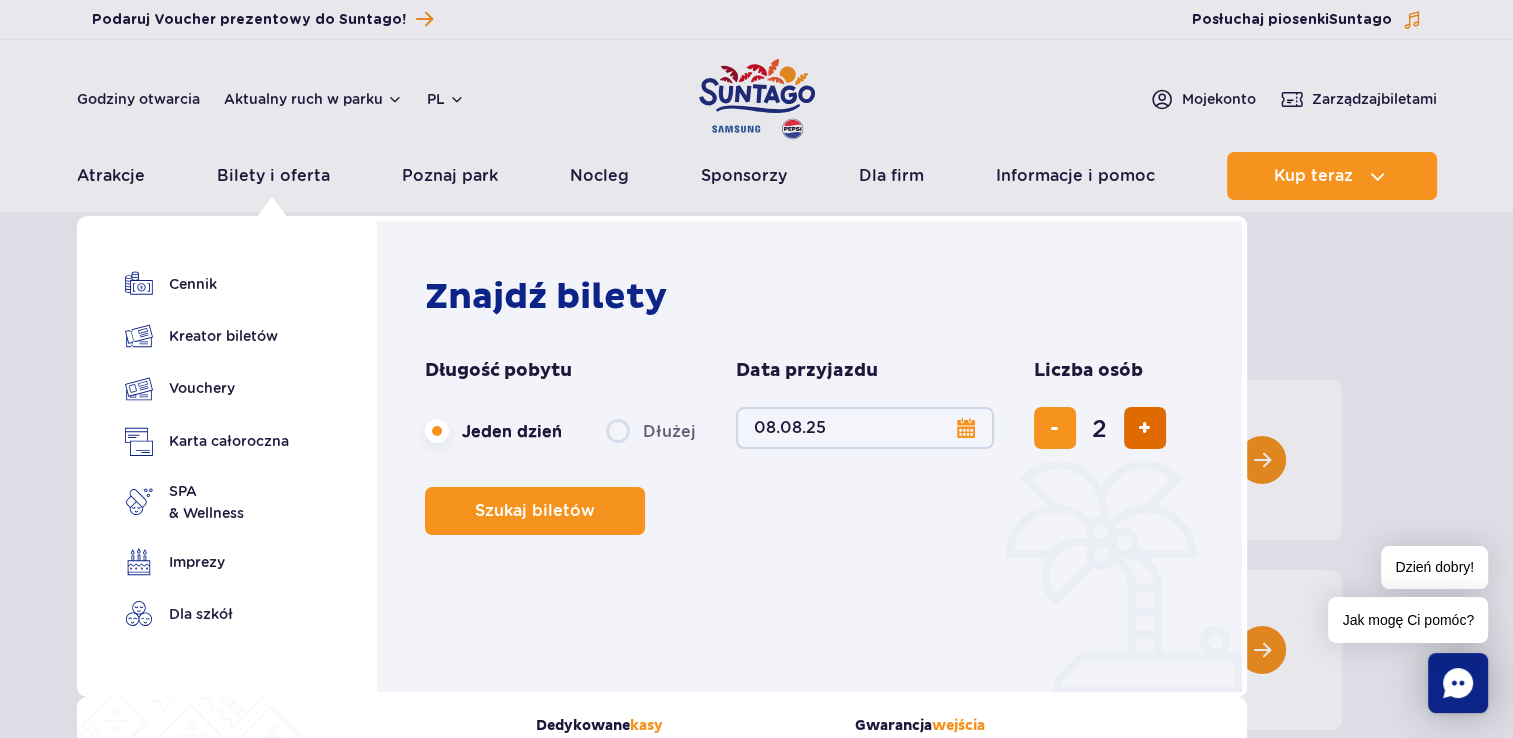 click at bounding box center [1144, 428] 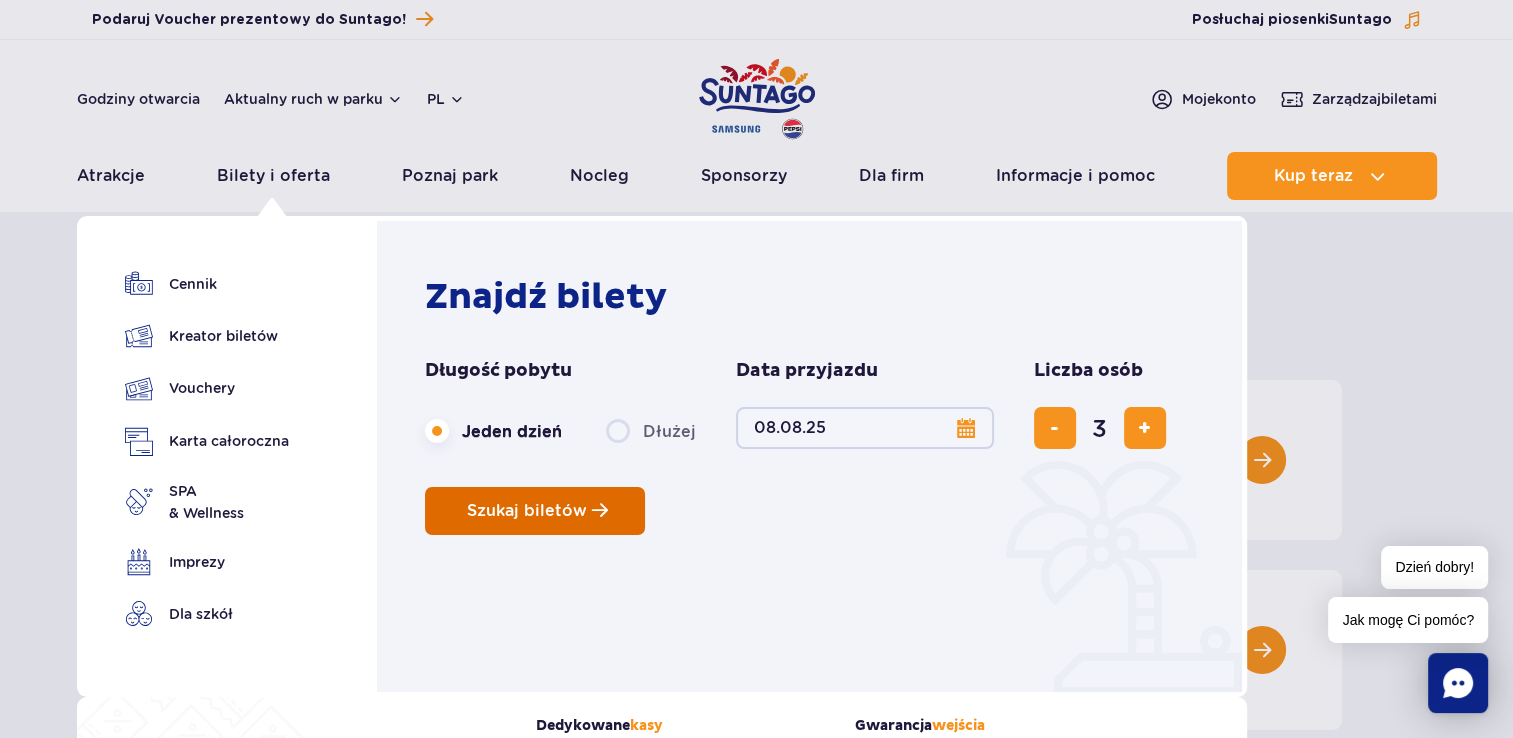 click on "Szukaj biletów" at bounding box center [535, 511] 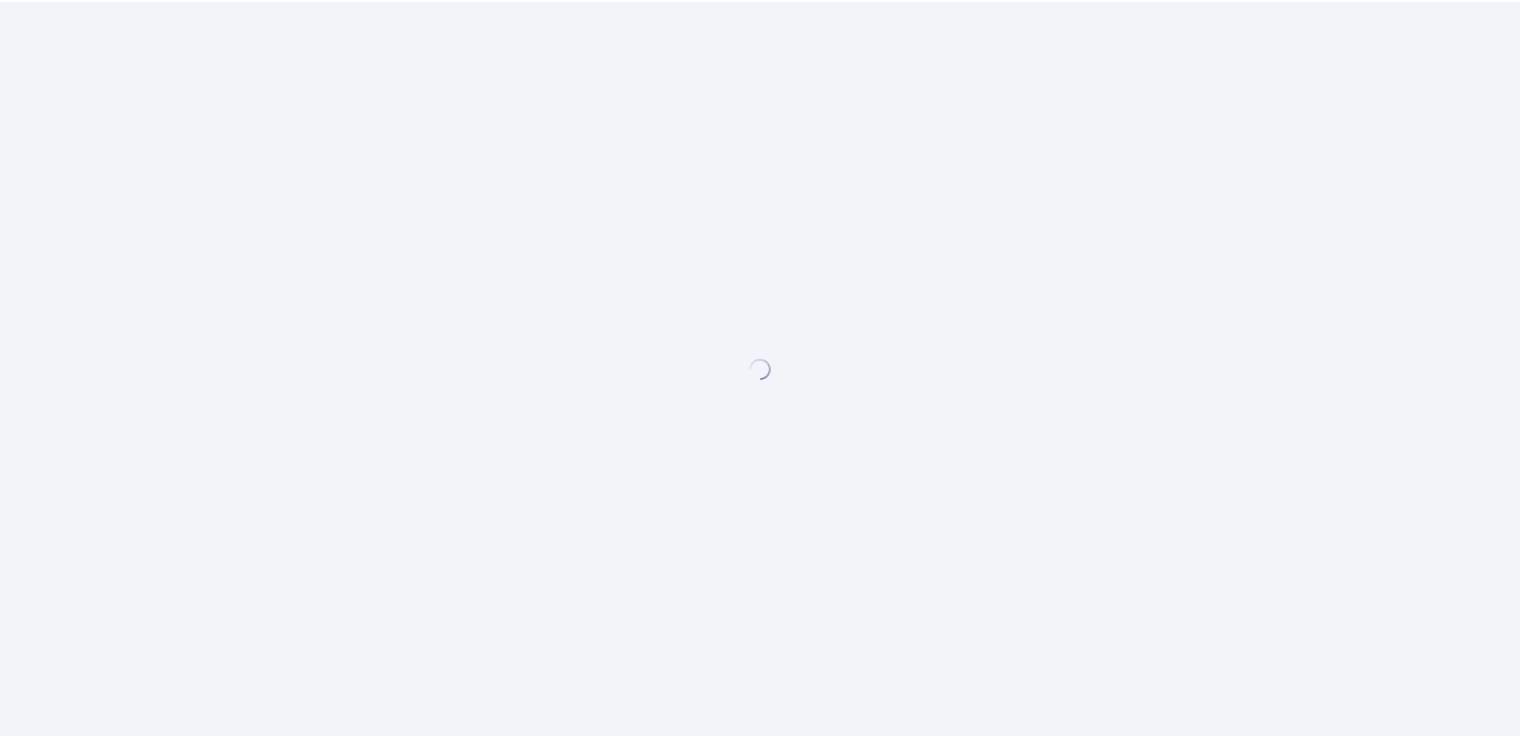 scroll, scrollTop: 0, scrollLeft: 0, axis: both 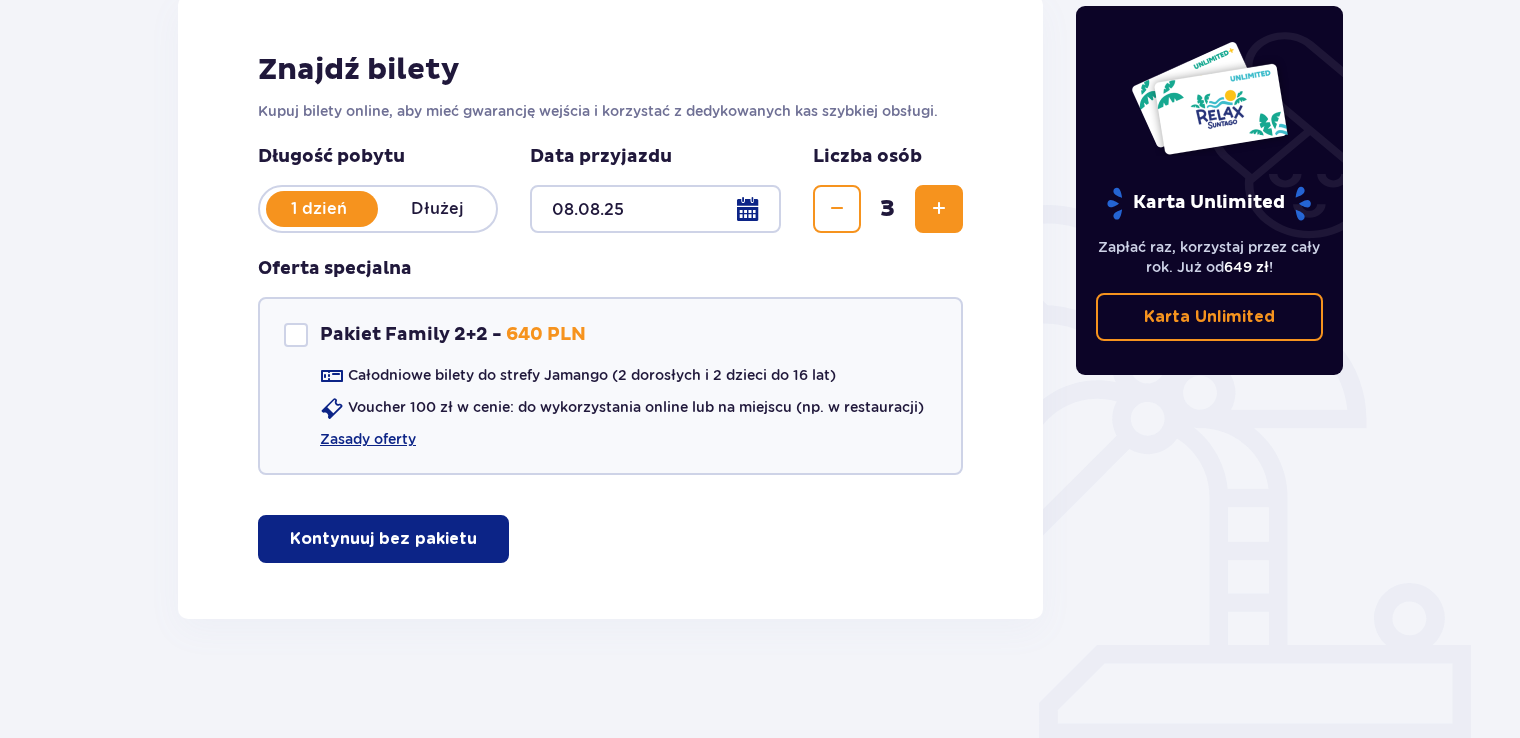 click on "Kontynuuj bez pakietu" at bounding box center [383, 539] 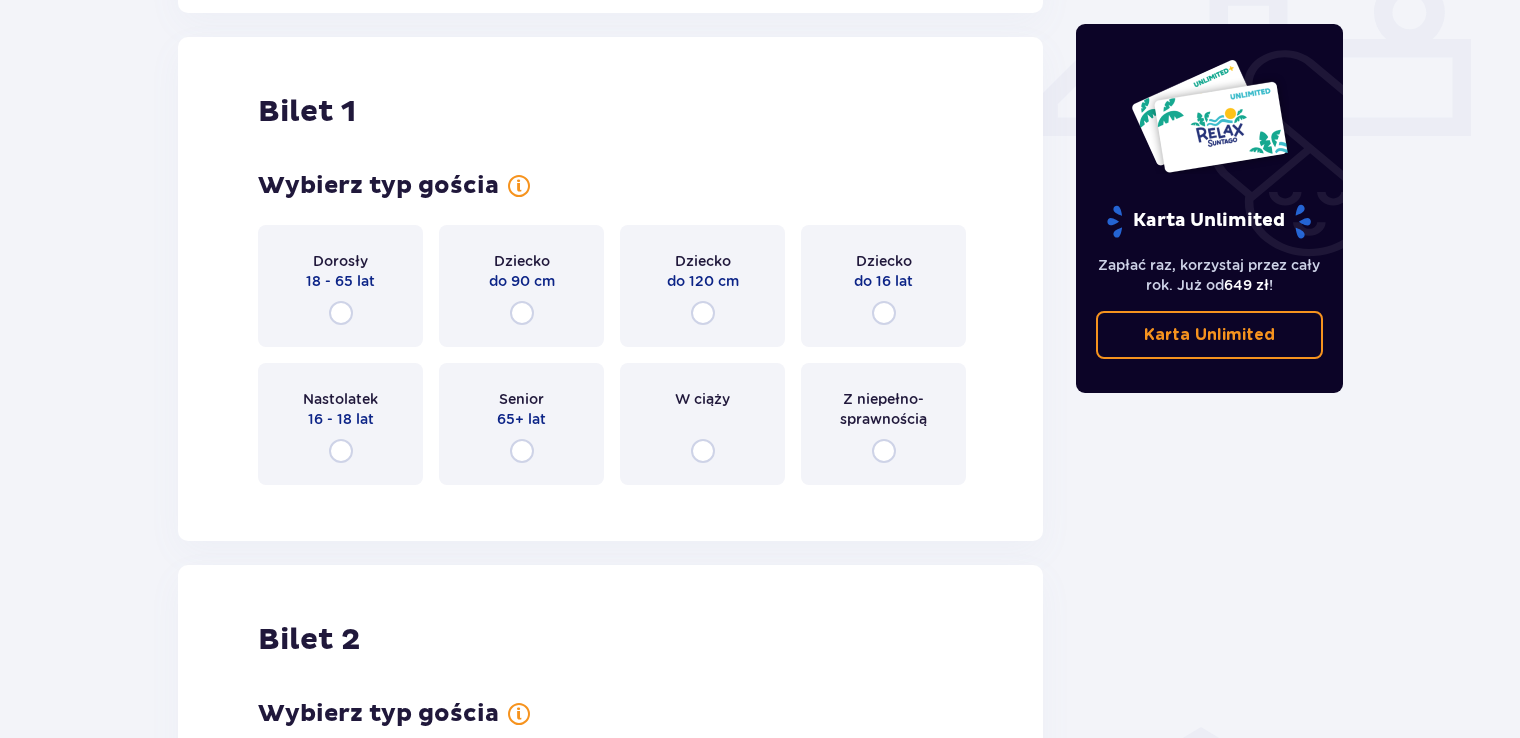 scroll, scrollTop: 908, scrollLeft: 0, axis: vertical 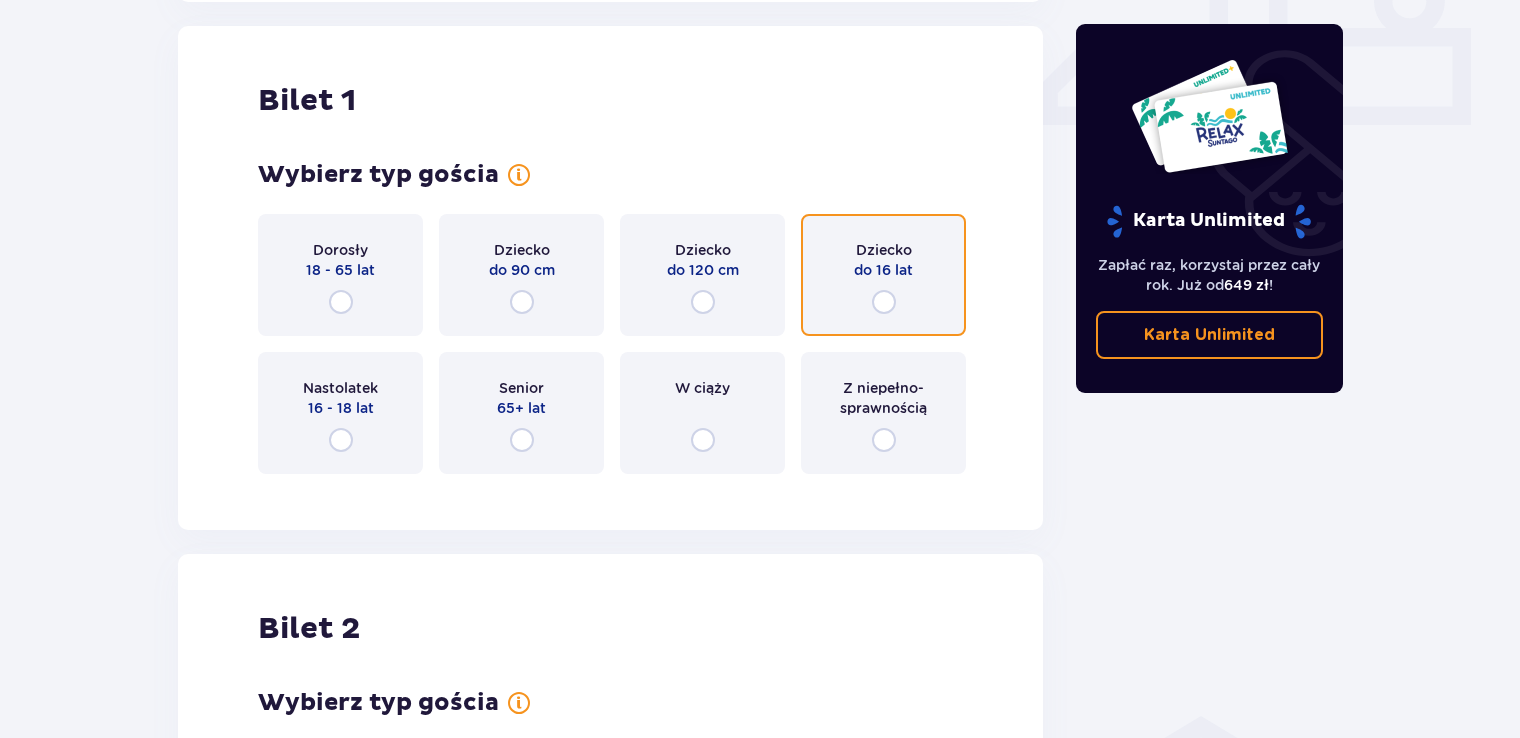 click at bounding box center (884, 302) 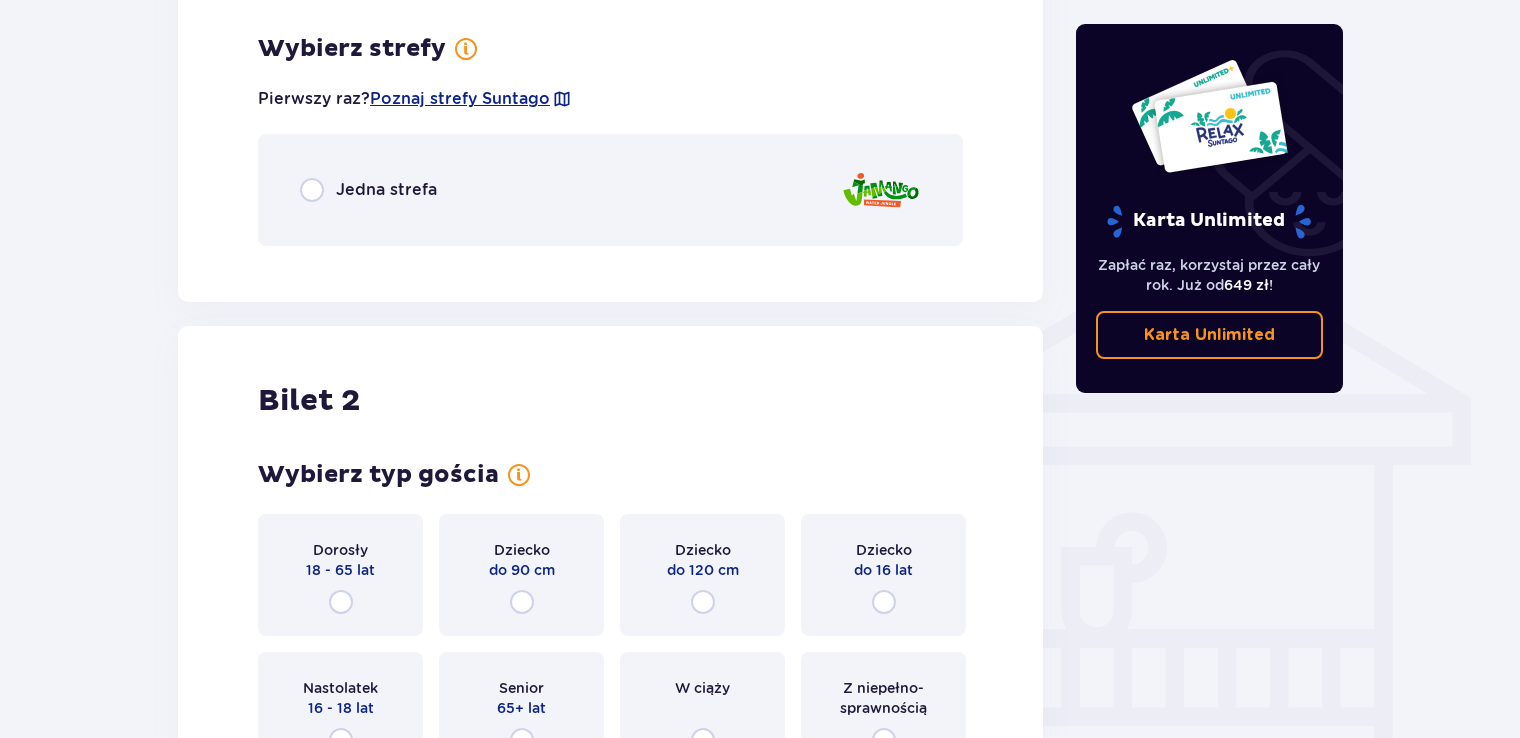 scroll, scrollTop: 1396, scrollLeft: 0, axis: vertical 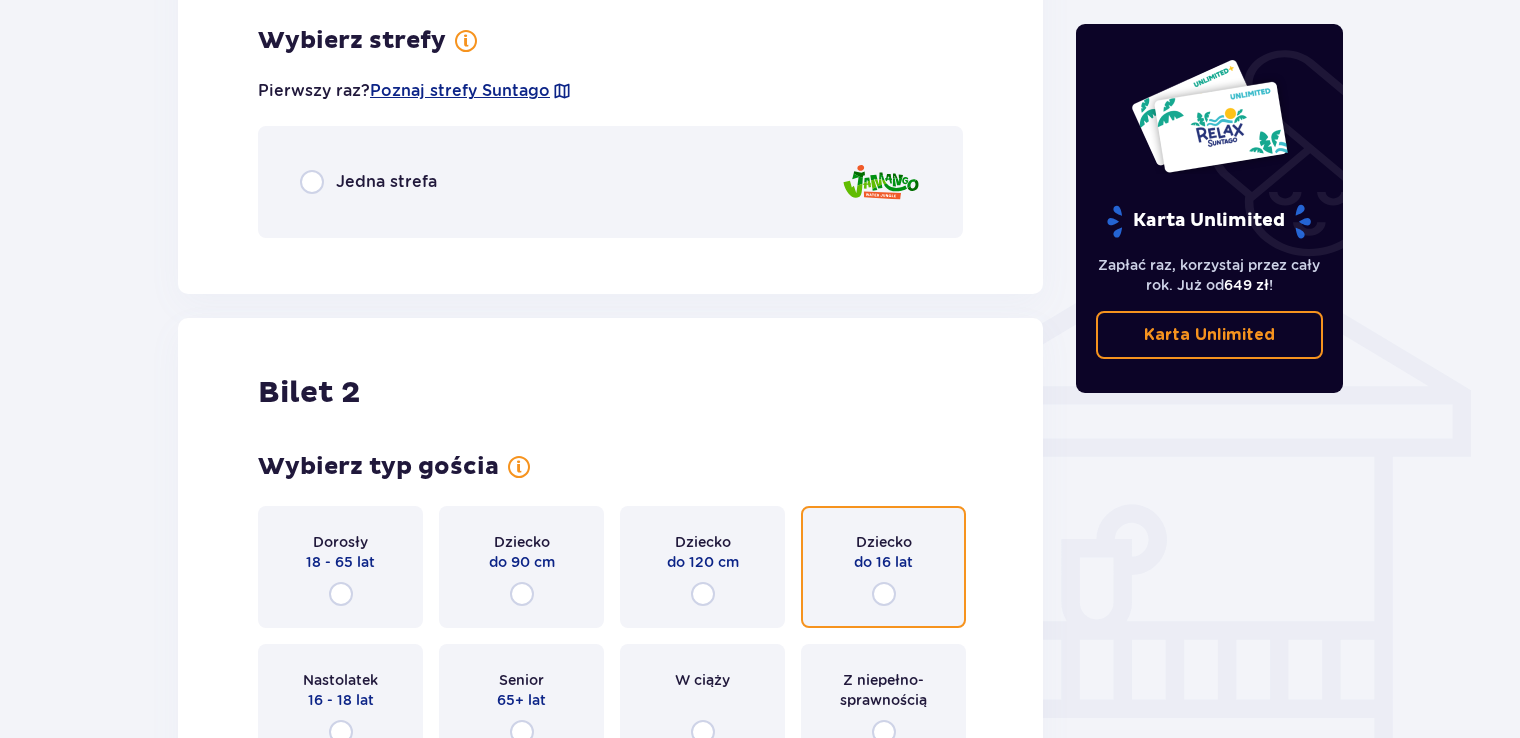 click at bounding box center (884, 594) 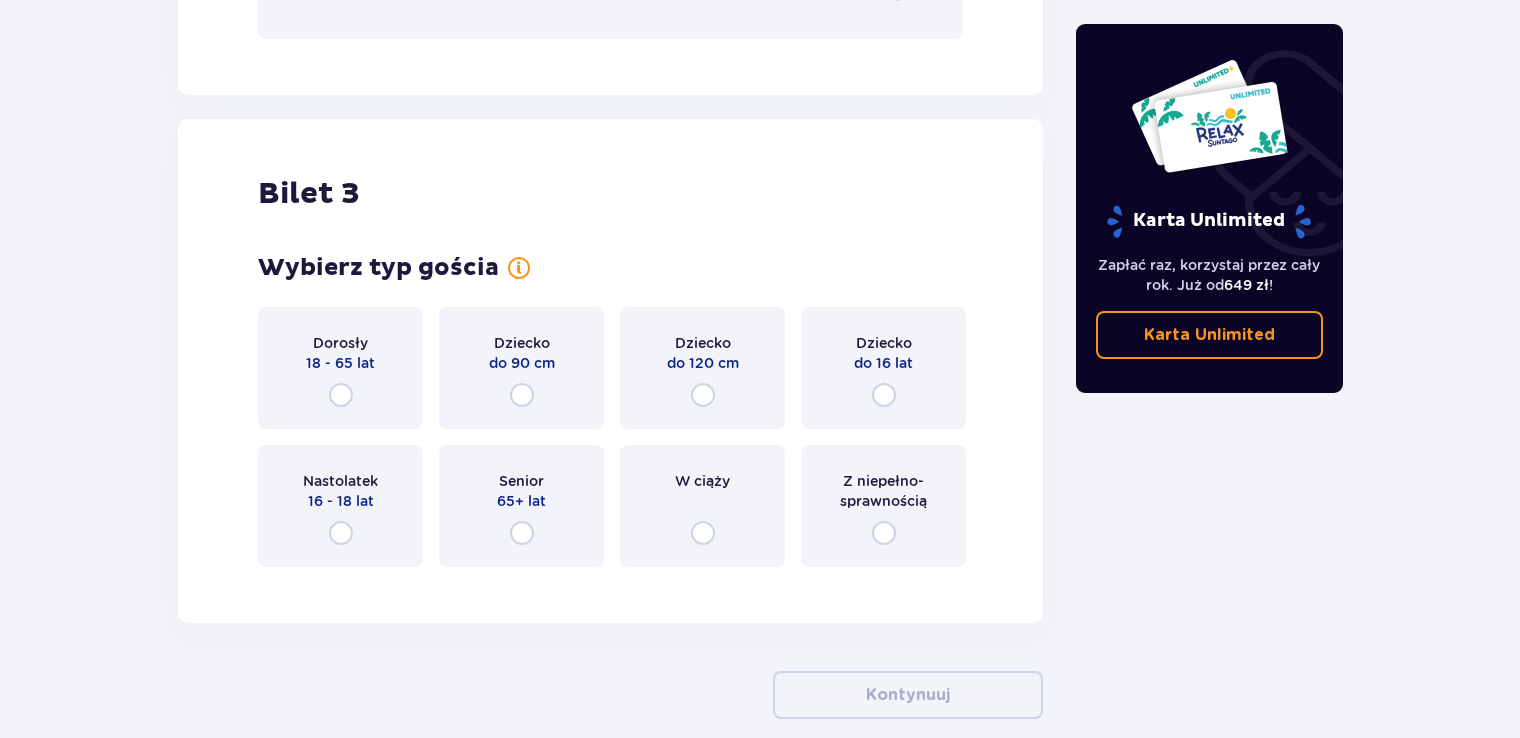 scroll, scrollTop: 2376, scrollLeft: 0, axis: vertical 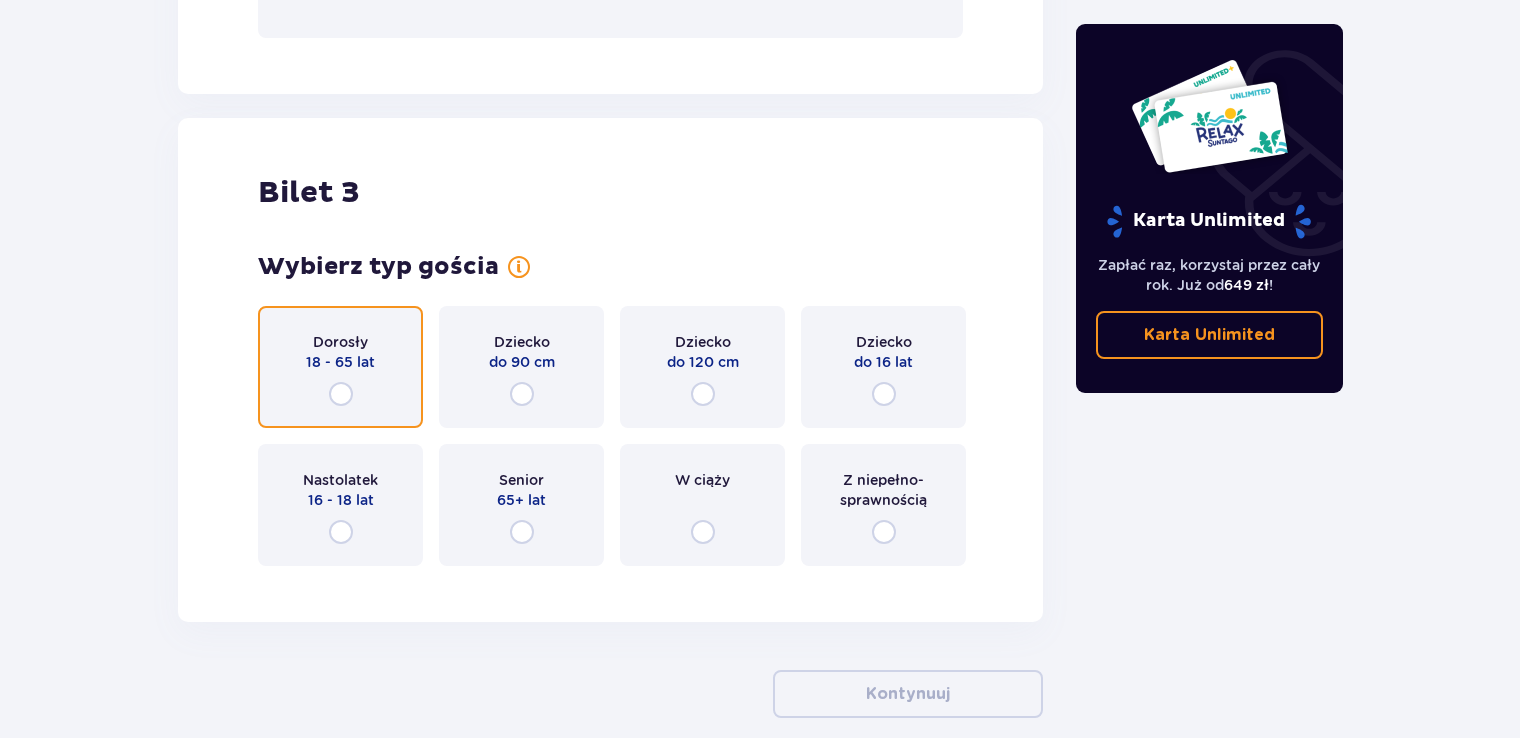 click at bounding box center [341, 394] 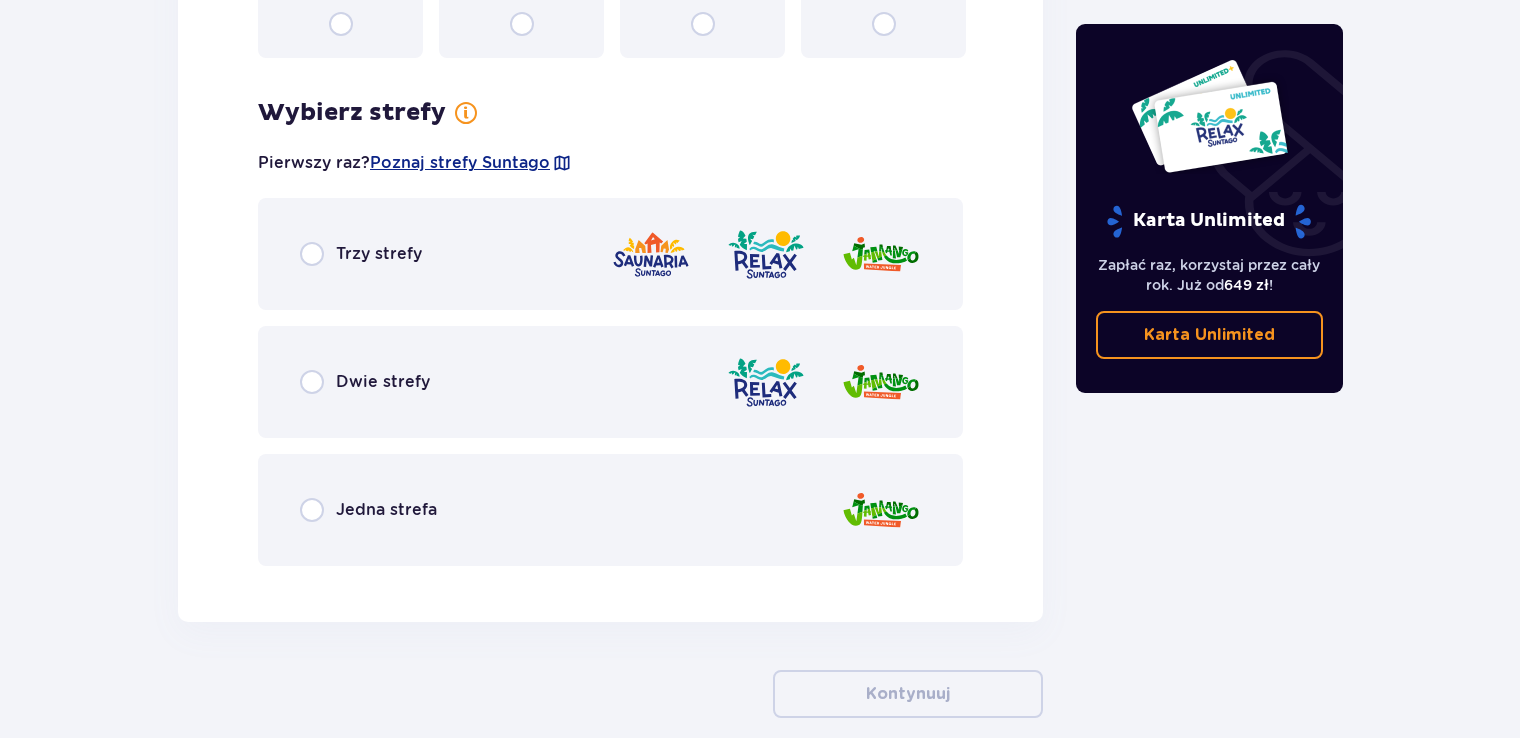 scroll, scrollTop: 2956, scrollLeft: 0, axis: vertical 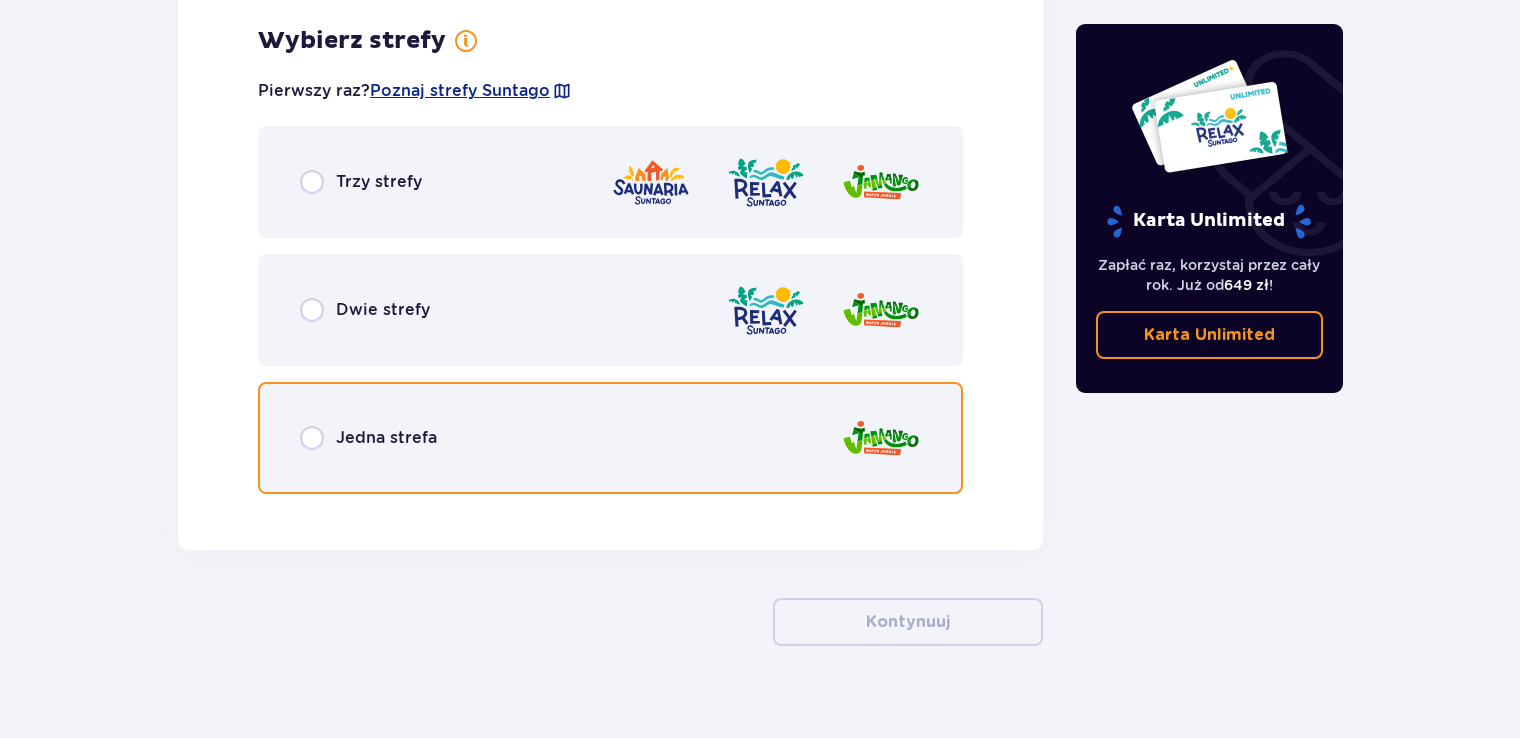 click at bounding box center [312, 438] 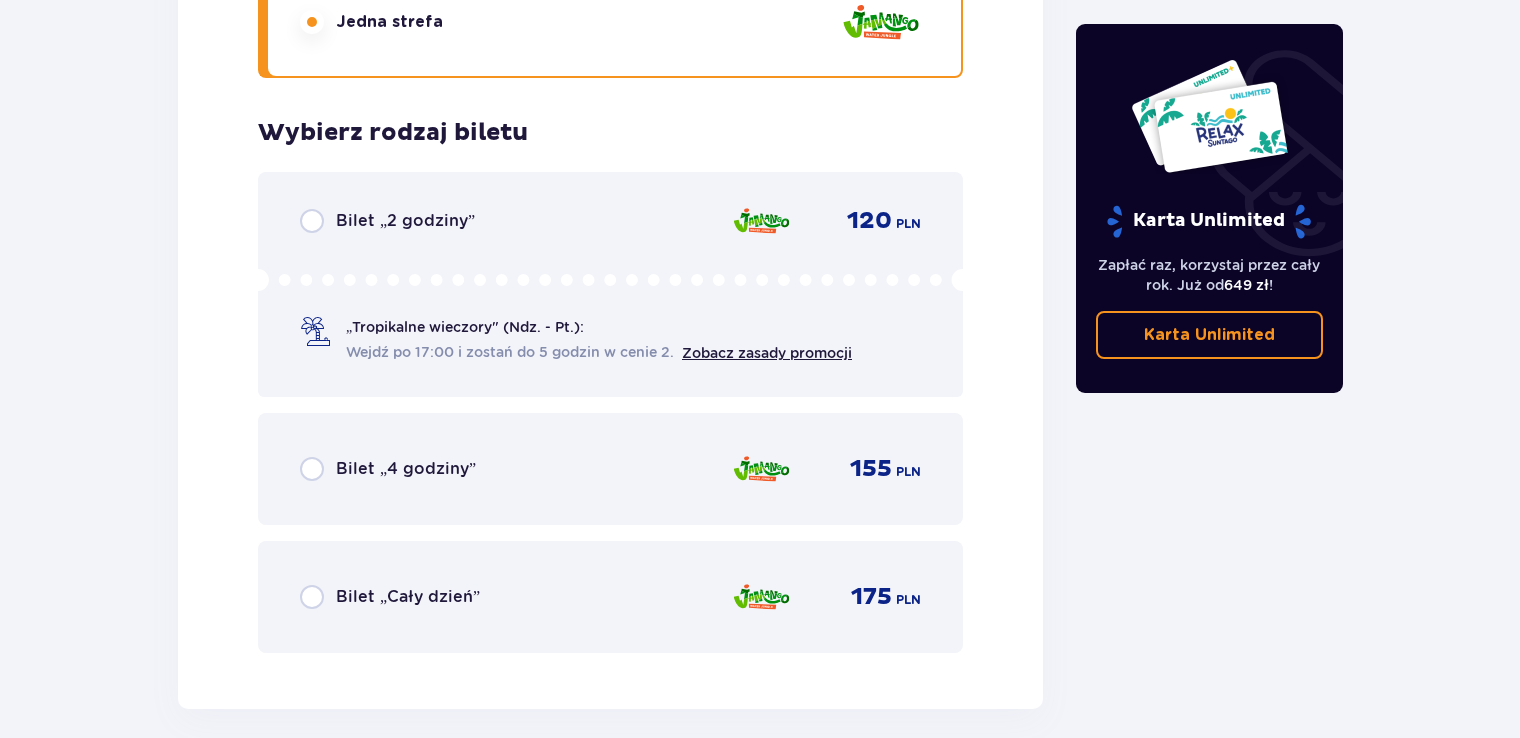scroll, scrollTop: 3464, scrollLeft: 0, axis: vertical 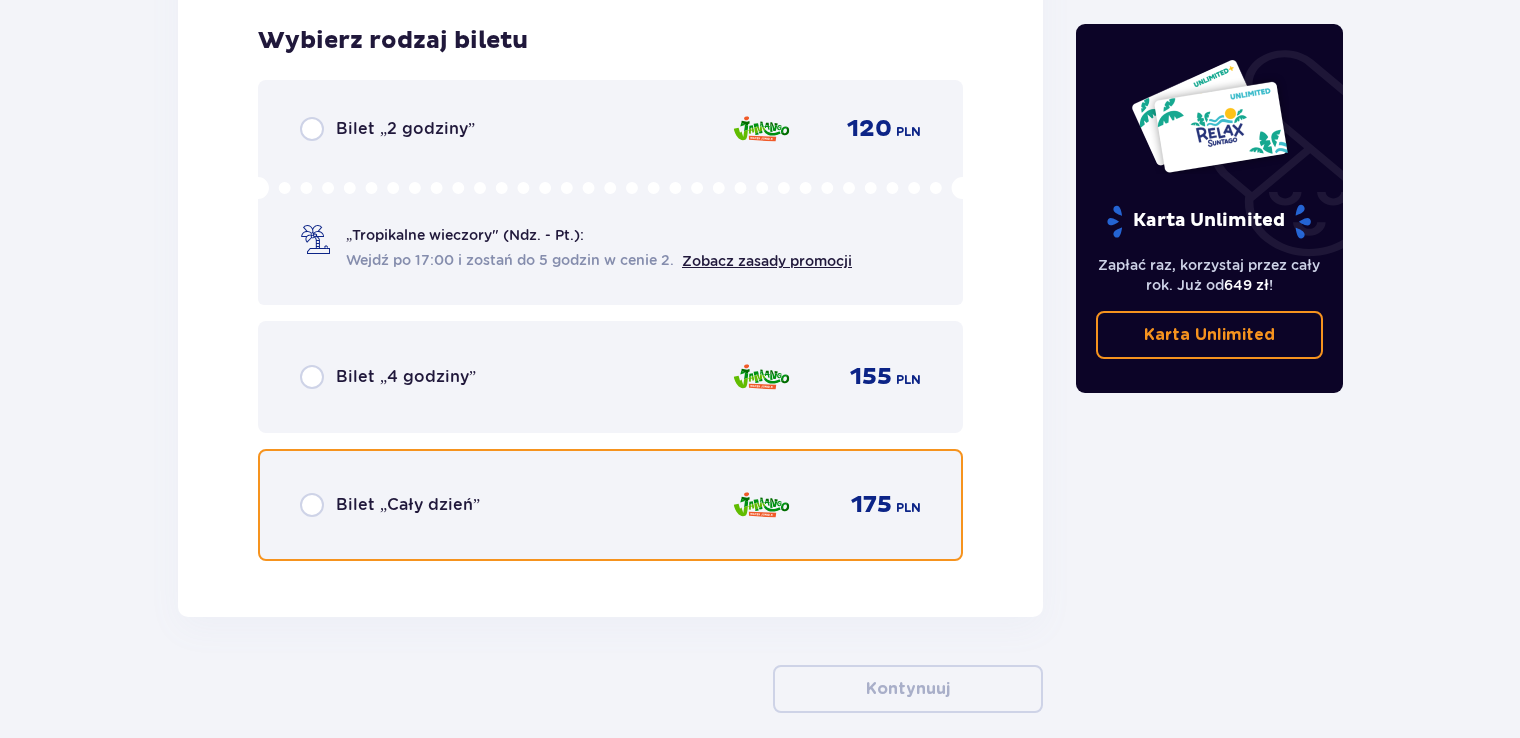 click at bounding box center (312, 505) 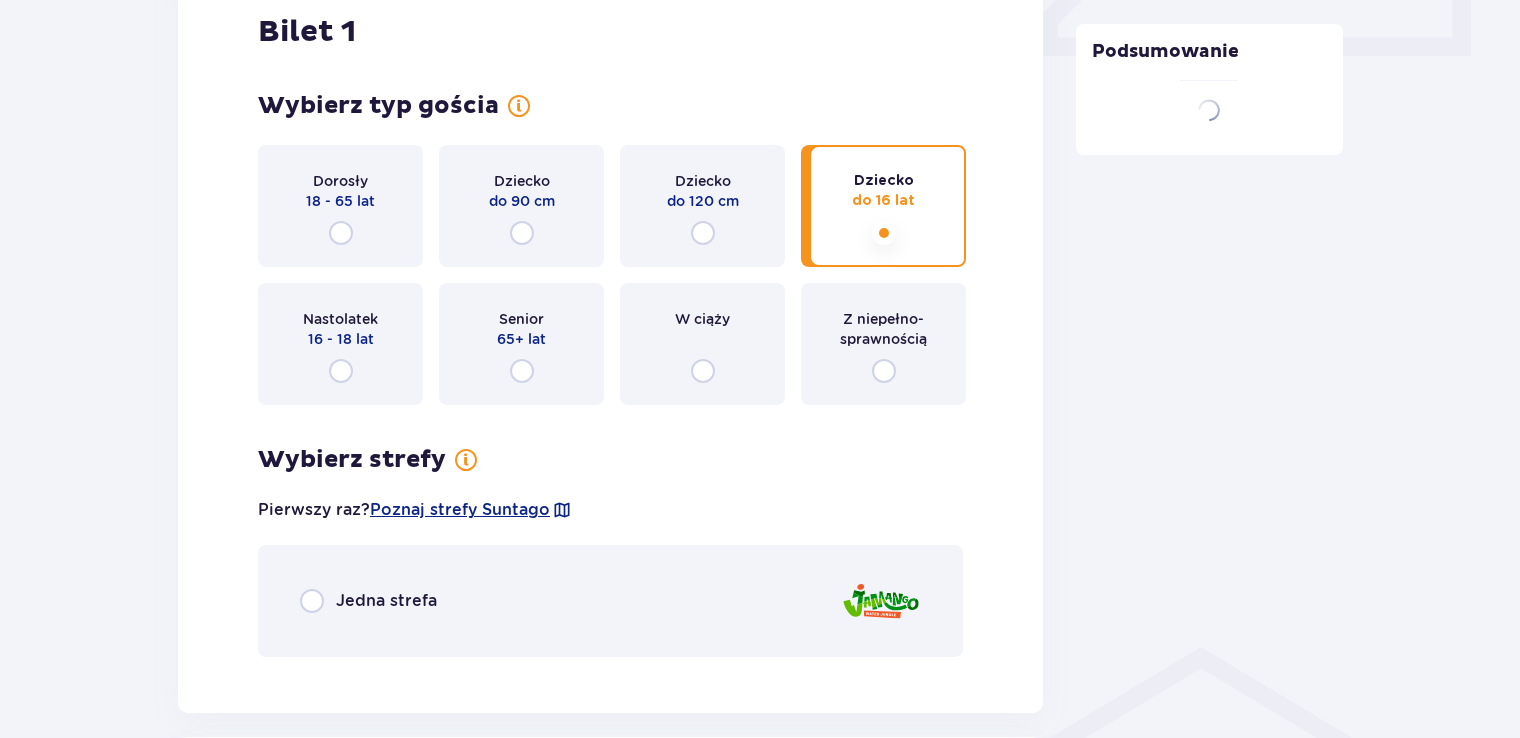 scroll, scrollTop: 908, scrollLeft: 0, axis: vertical 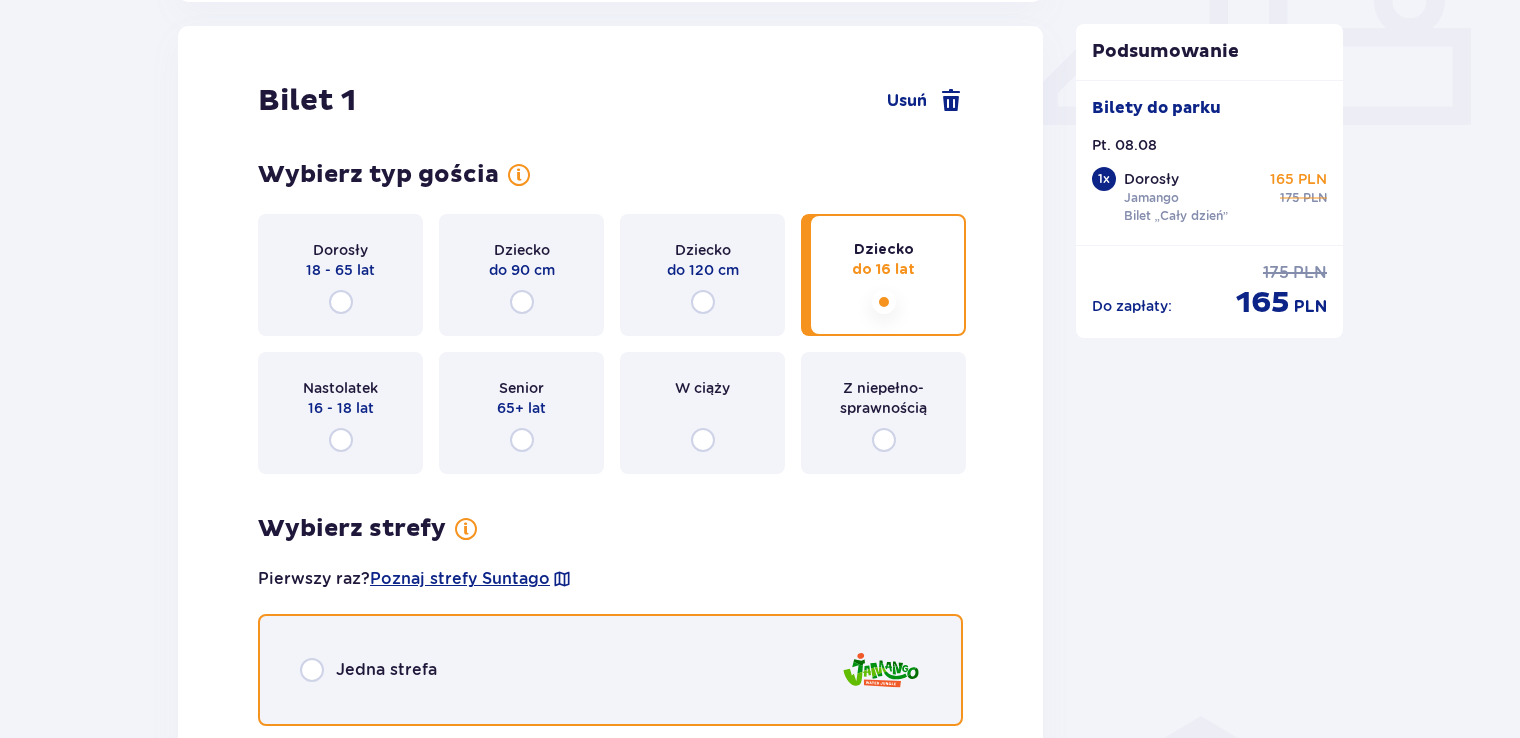 click at bounding box center [312, 670] 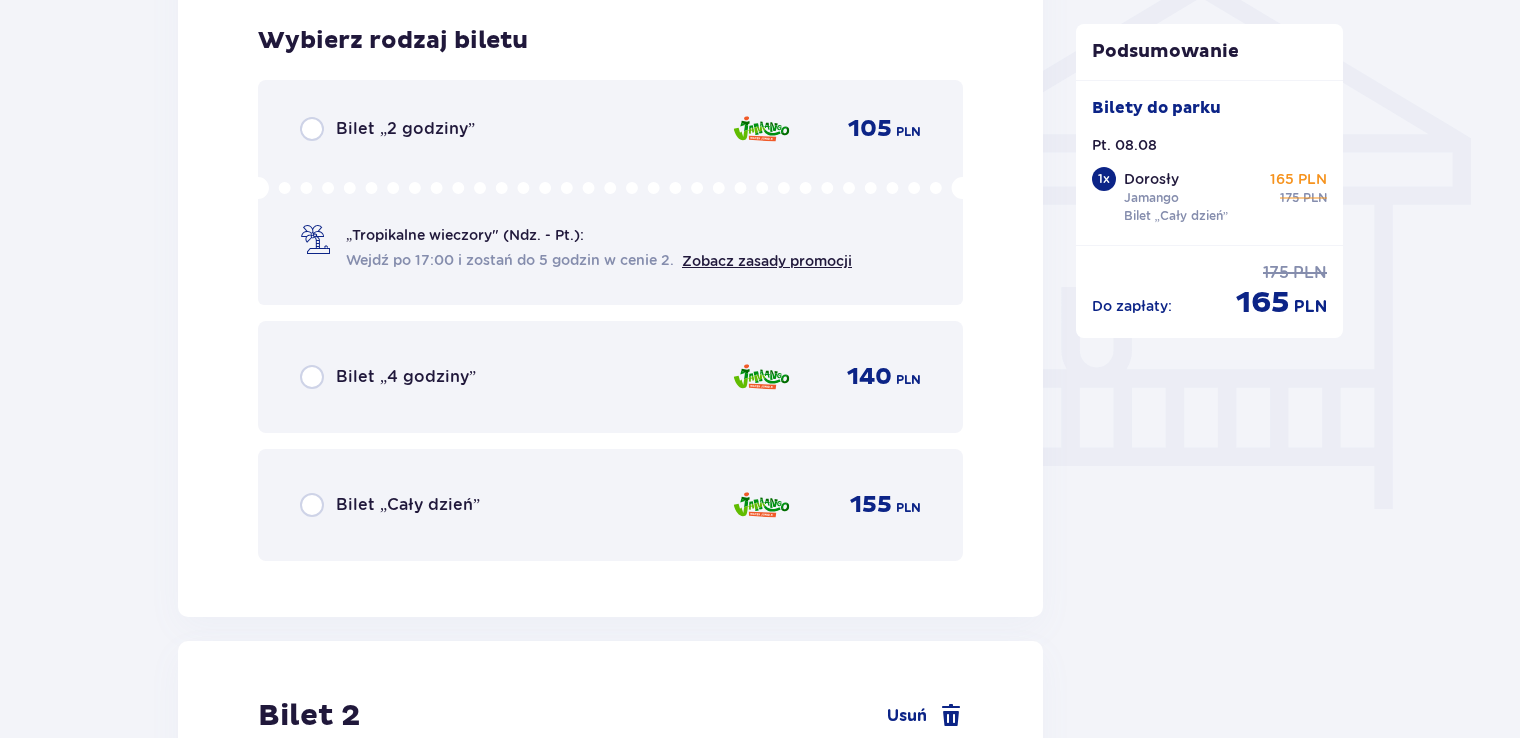 scroll, scrollTop: 1648, scrollLeft: 0, axis: vertical 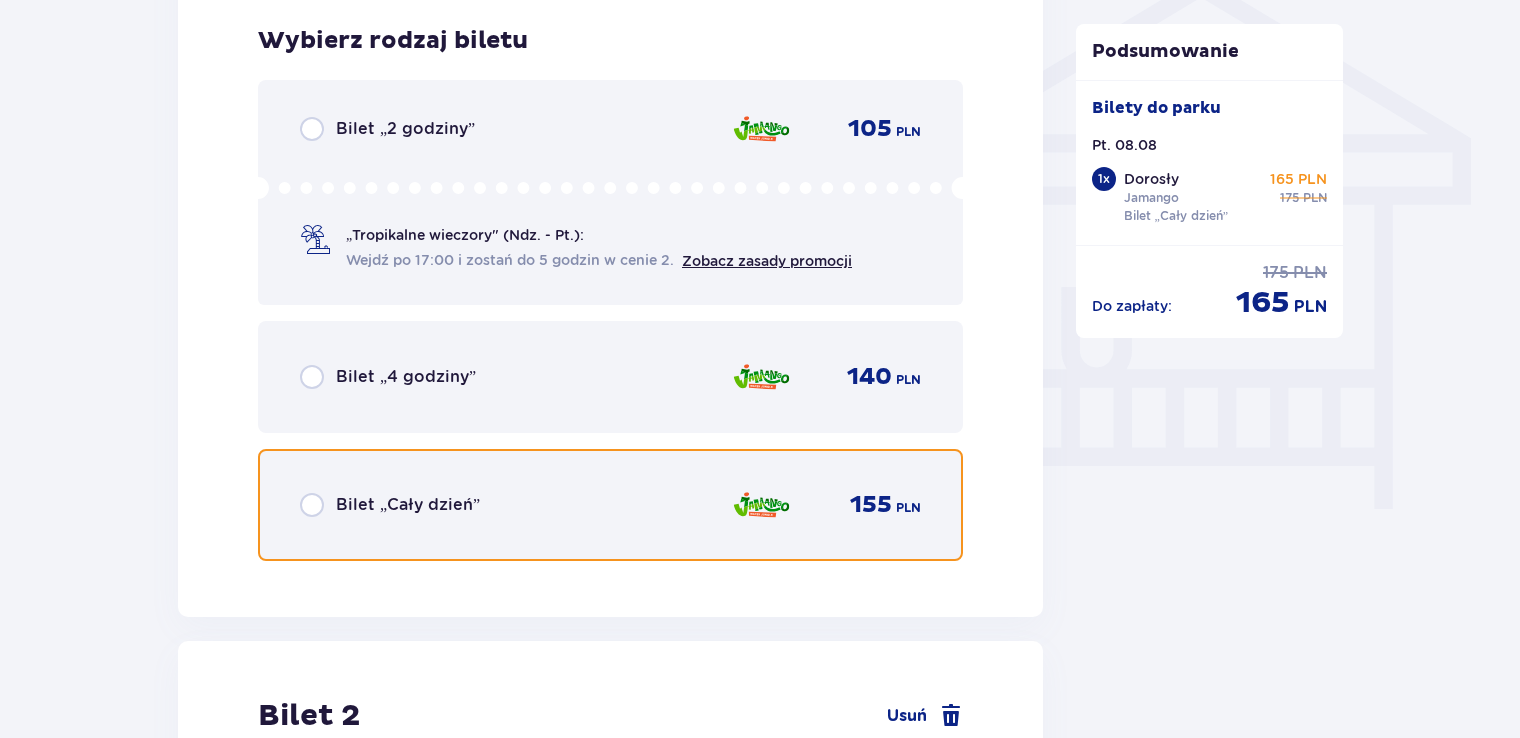 click at bounding box center [312, 505] 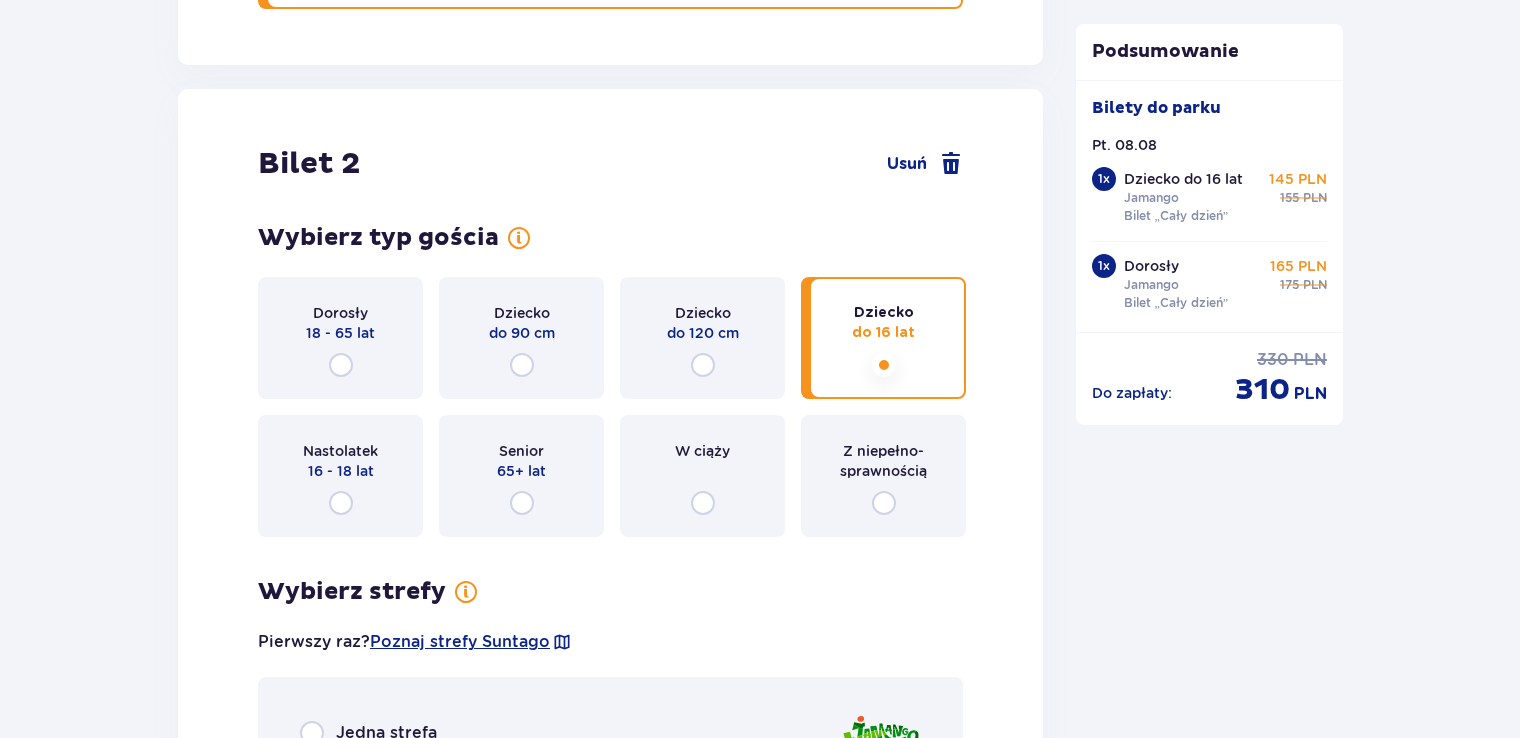 scroll, scrollTop: 2263, scrollLeft: 0, axis: vertical 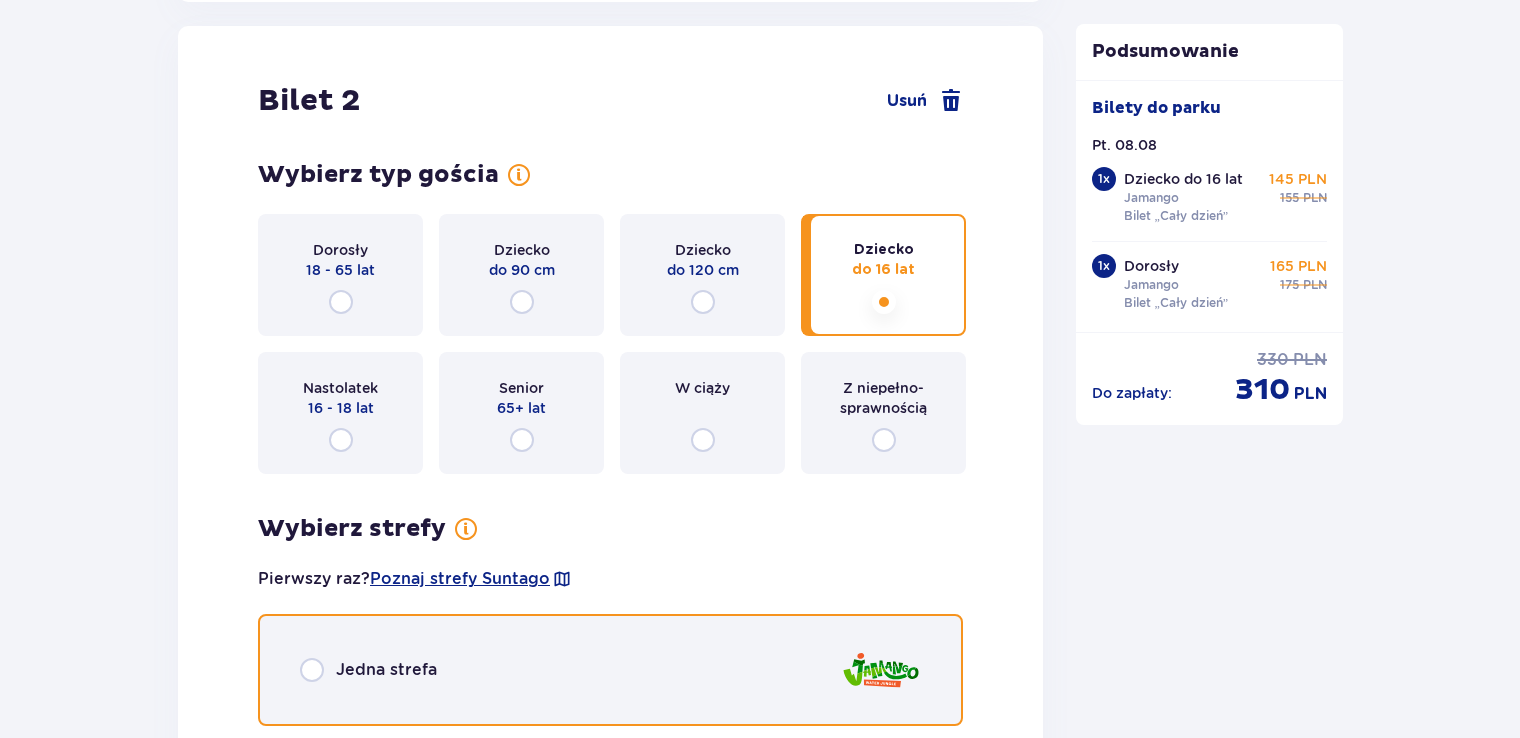 click at bounding box center [312, 670] 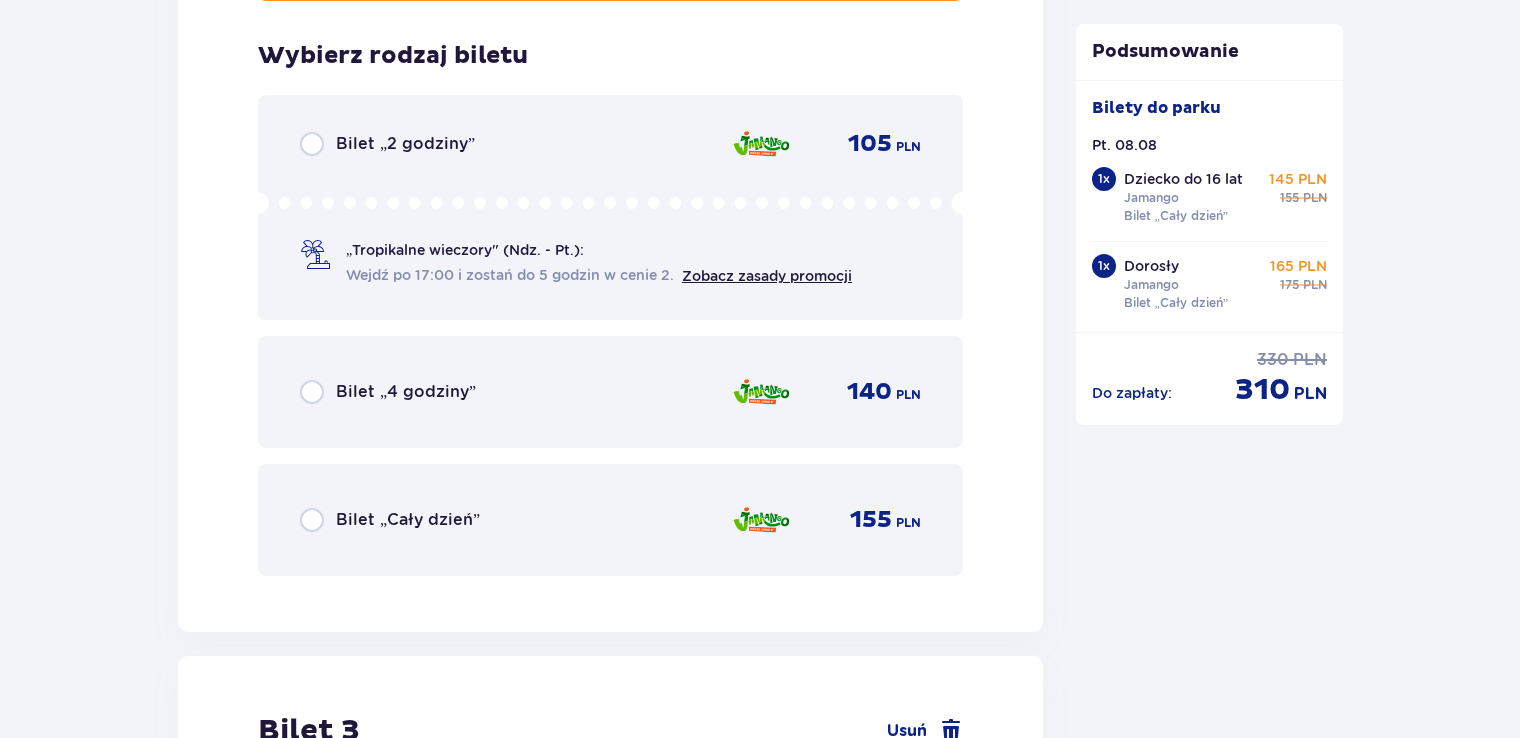 scroll, scrollTop: 3003, scrollLeft: 0, axis: vertical 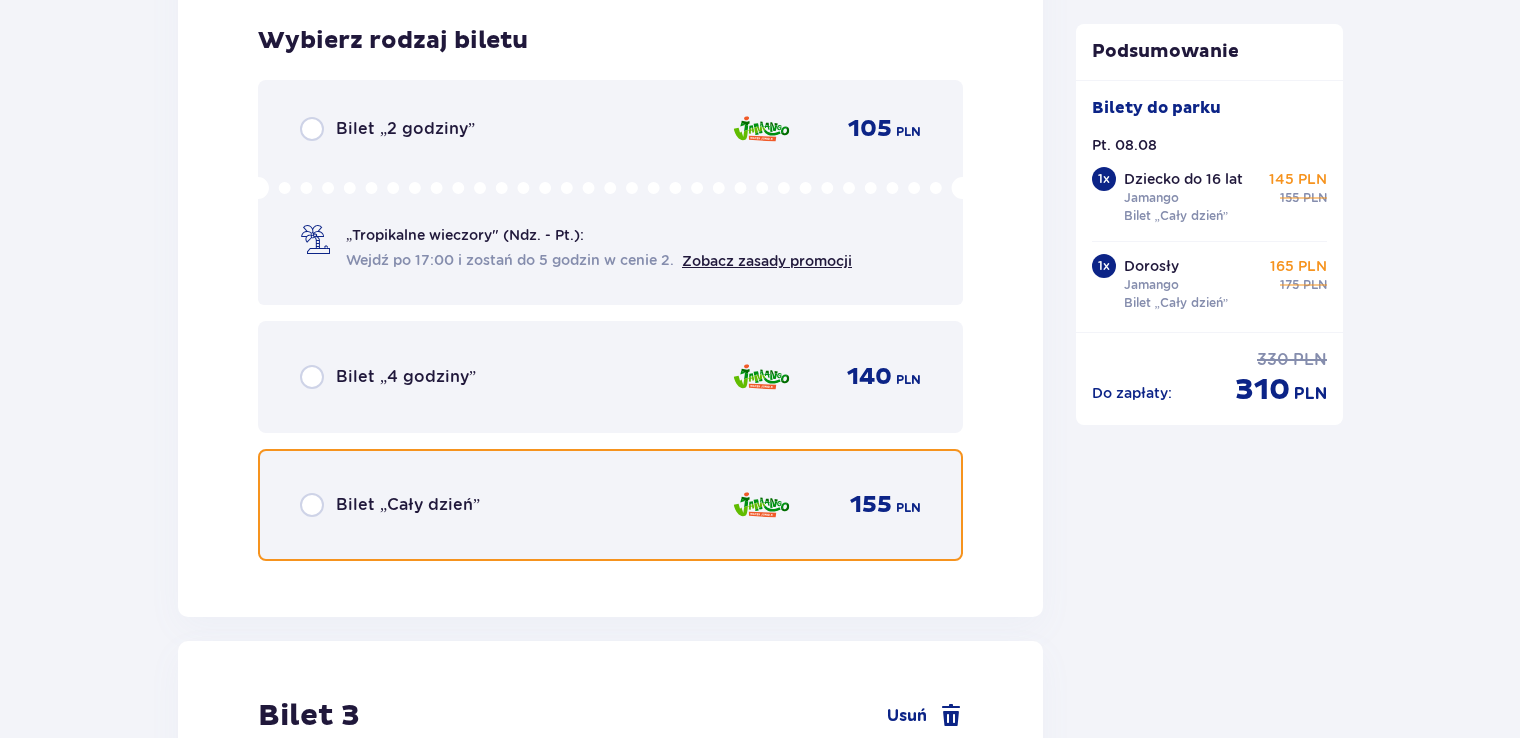 click at bounding box center (312, 505) 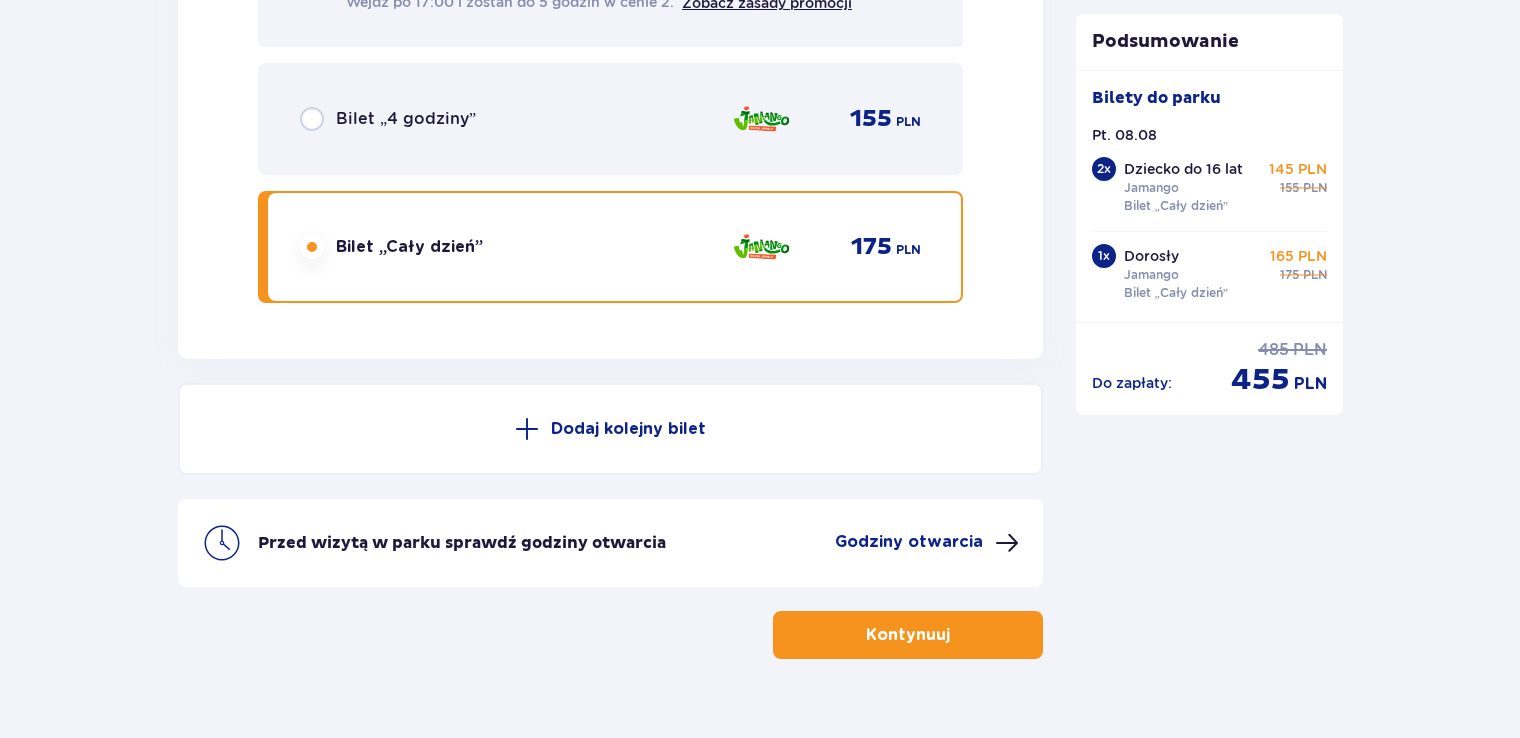 scroll, scrollTop: 4908, scrollLeft: 0, axis: vertical 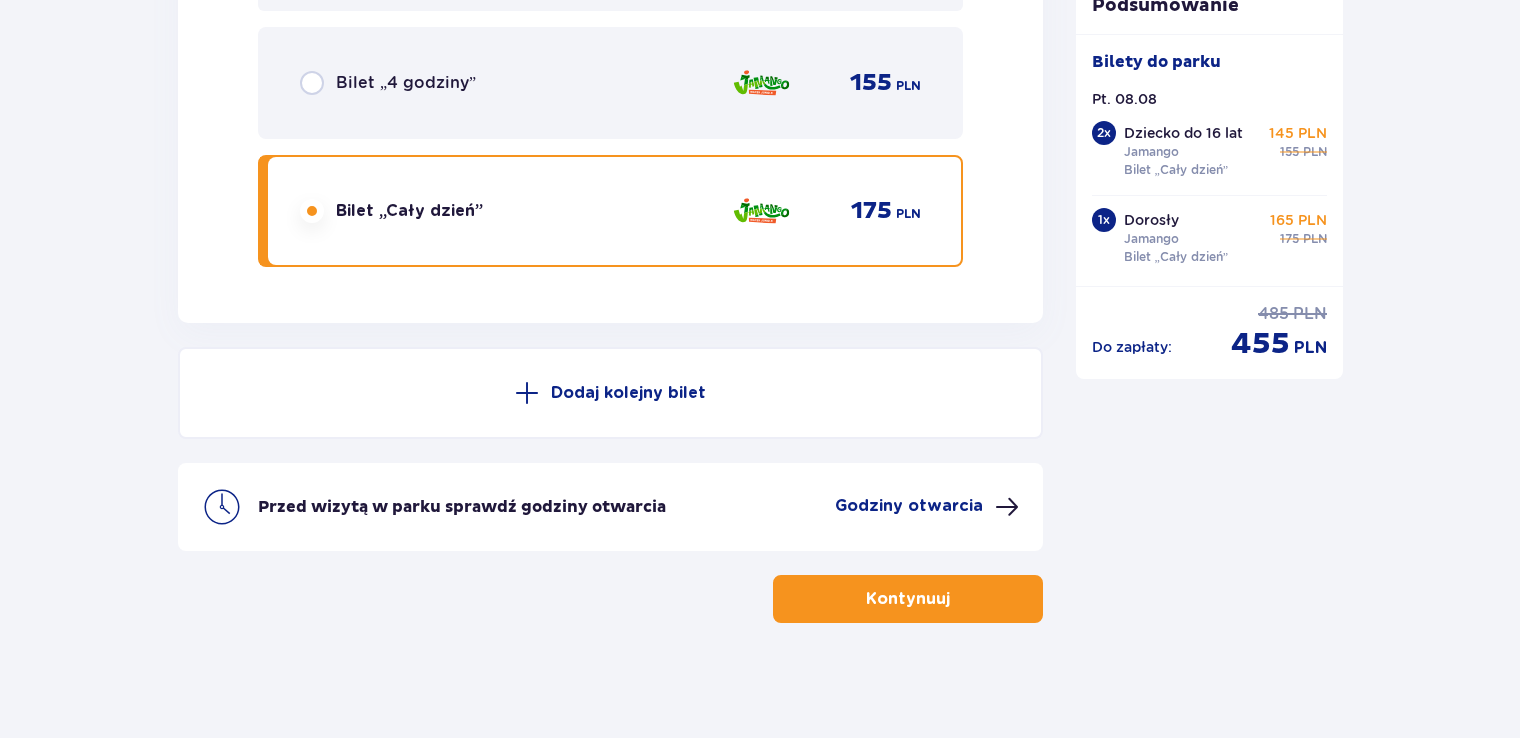 click at bounding box center [312, 211] 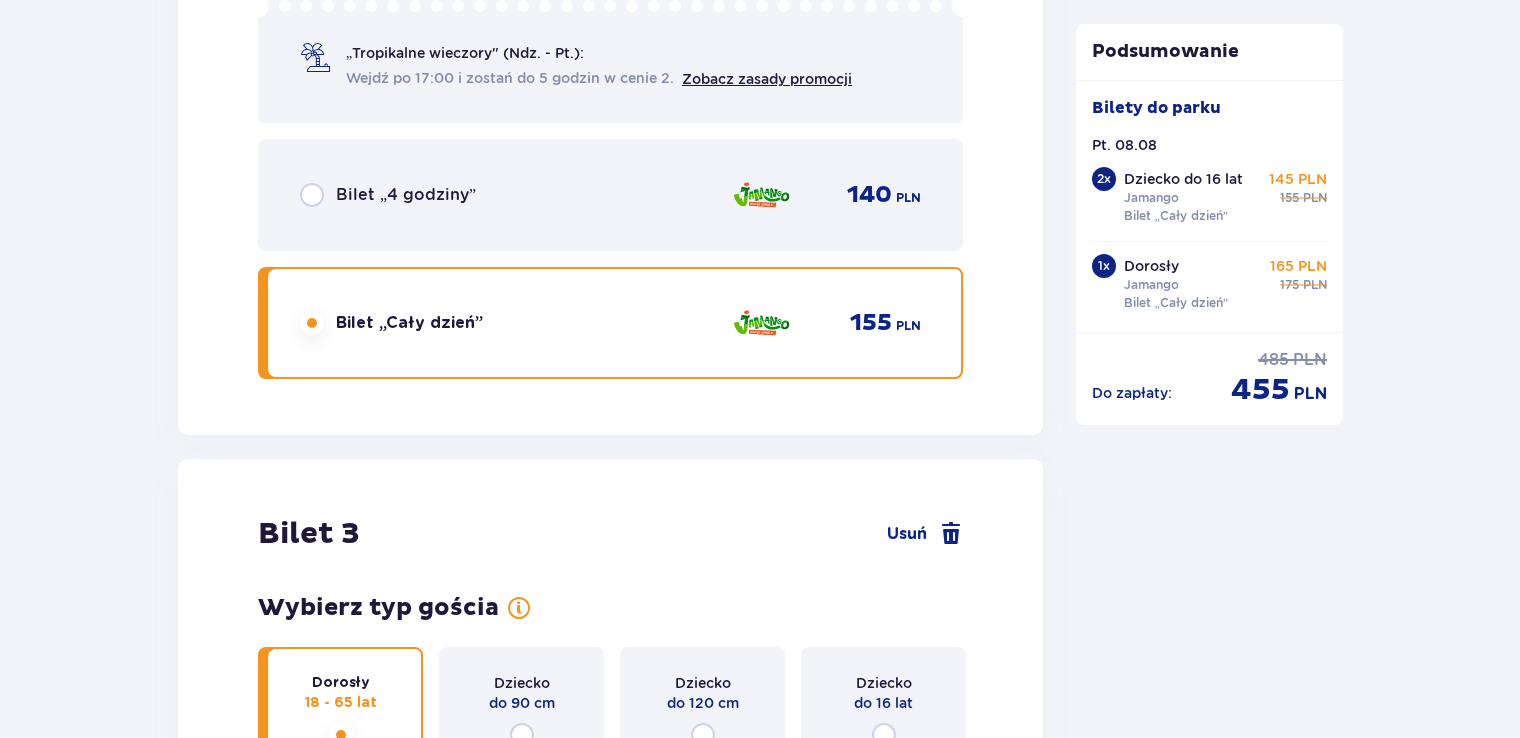 scroll, scrollTop: 3136, scrollLeft: 0, axis: vertical 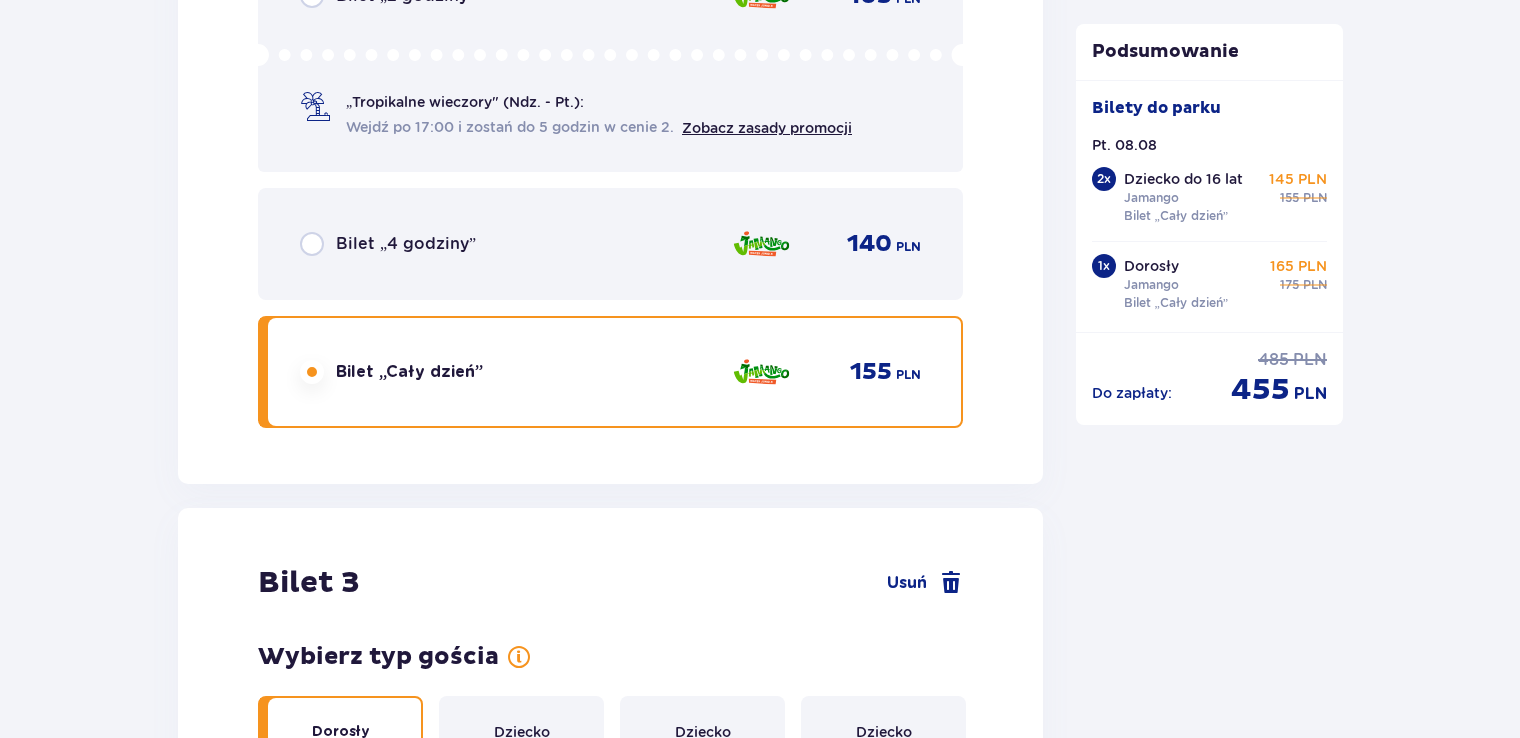 click at bounding box center (312, 1983) 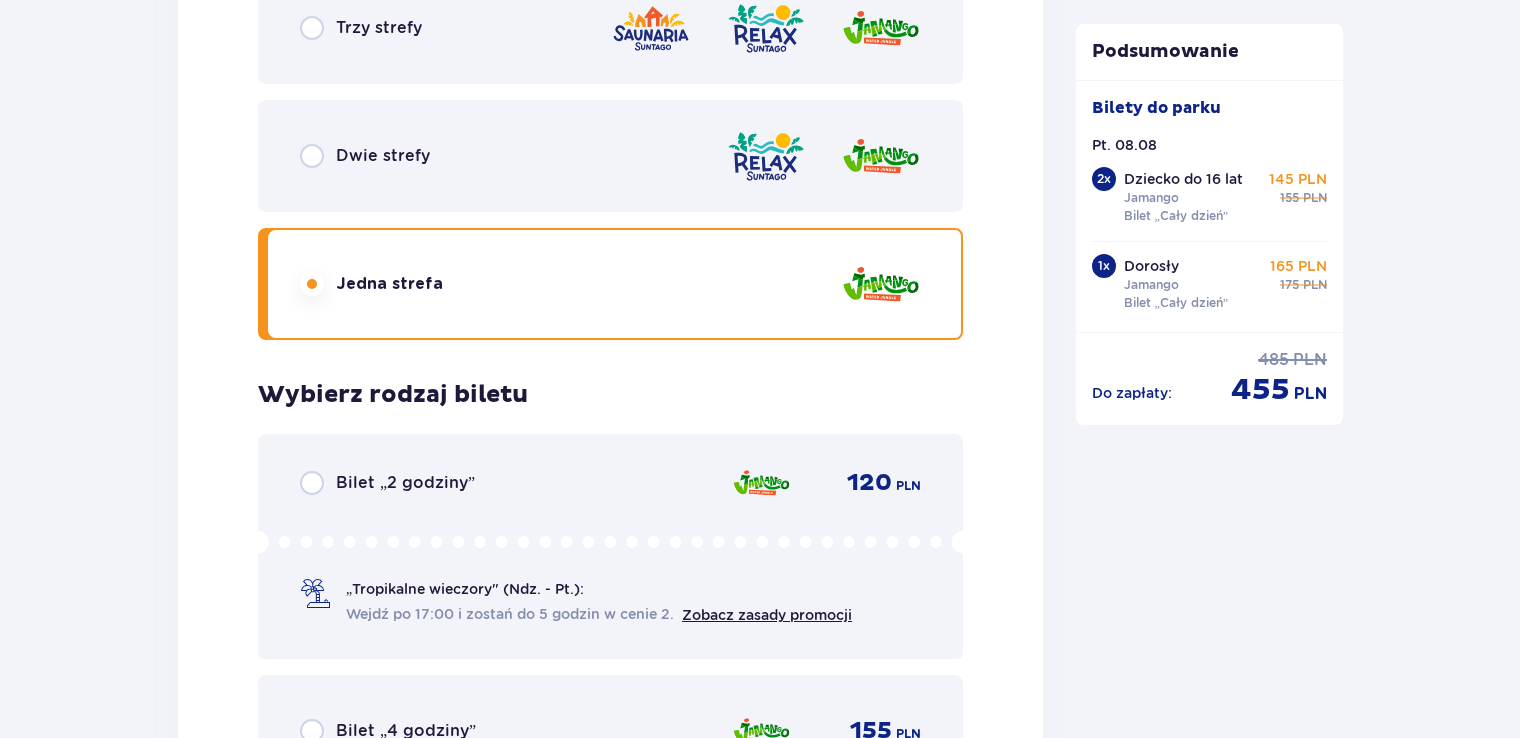 click at bounding box center [312, -2107] 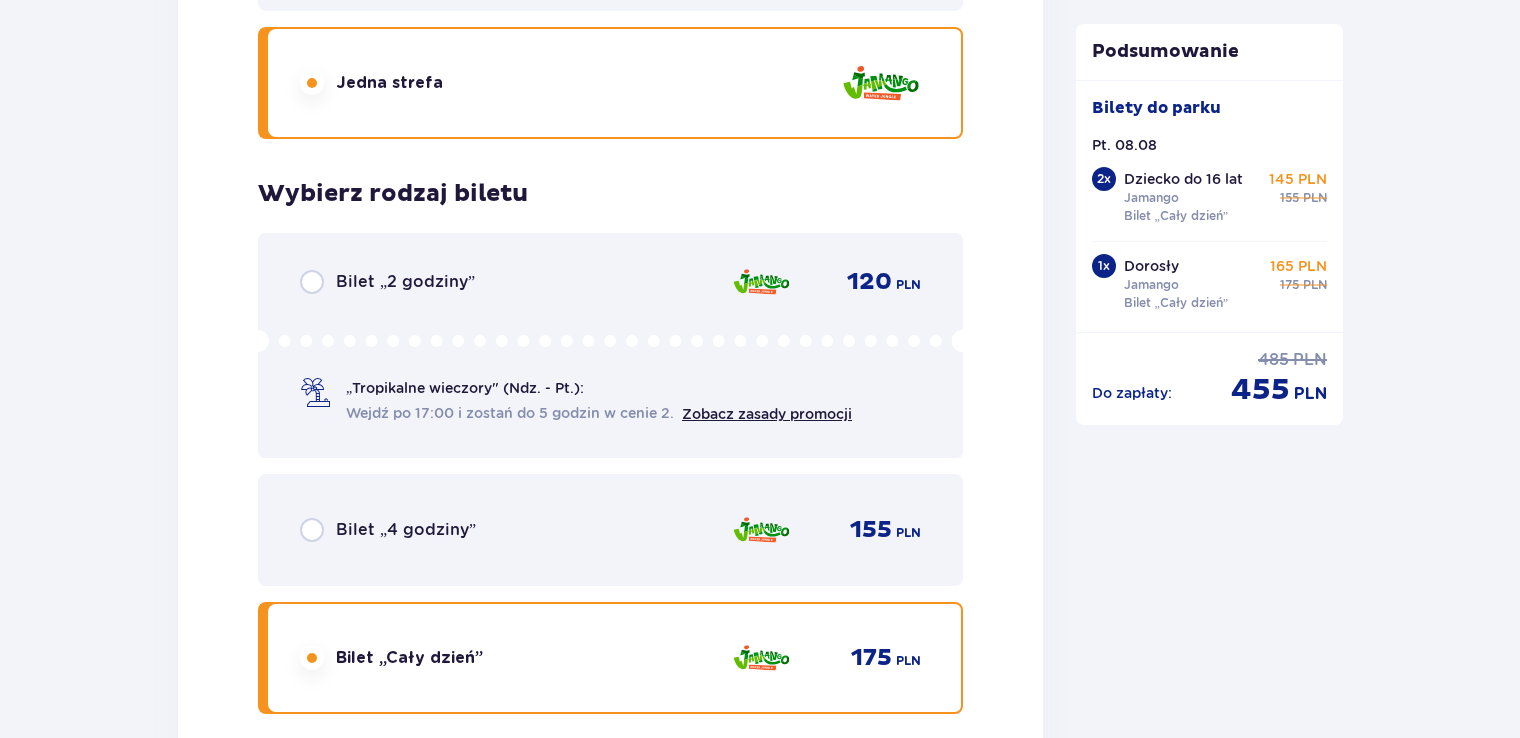 click at bounding box center [312, 658] 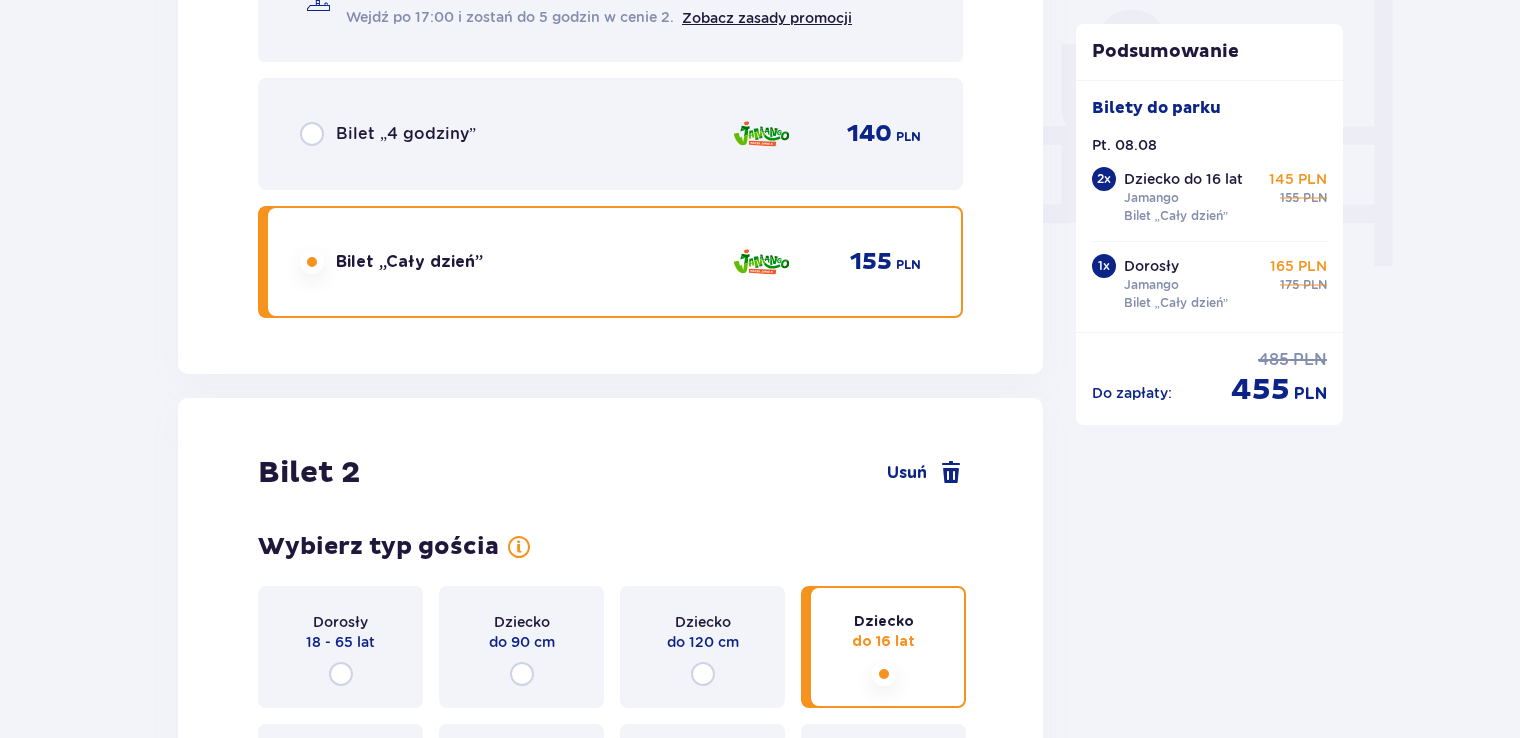 scroll, scrollTop: 1782, scrollLeft: 0, axis: vertical 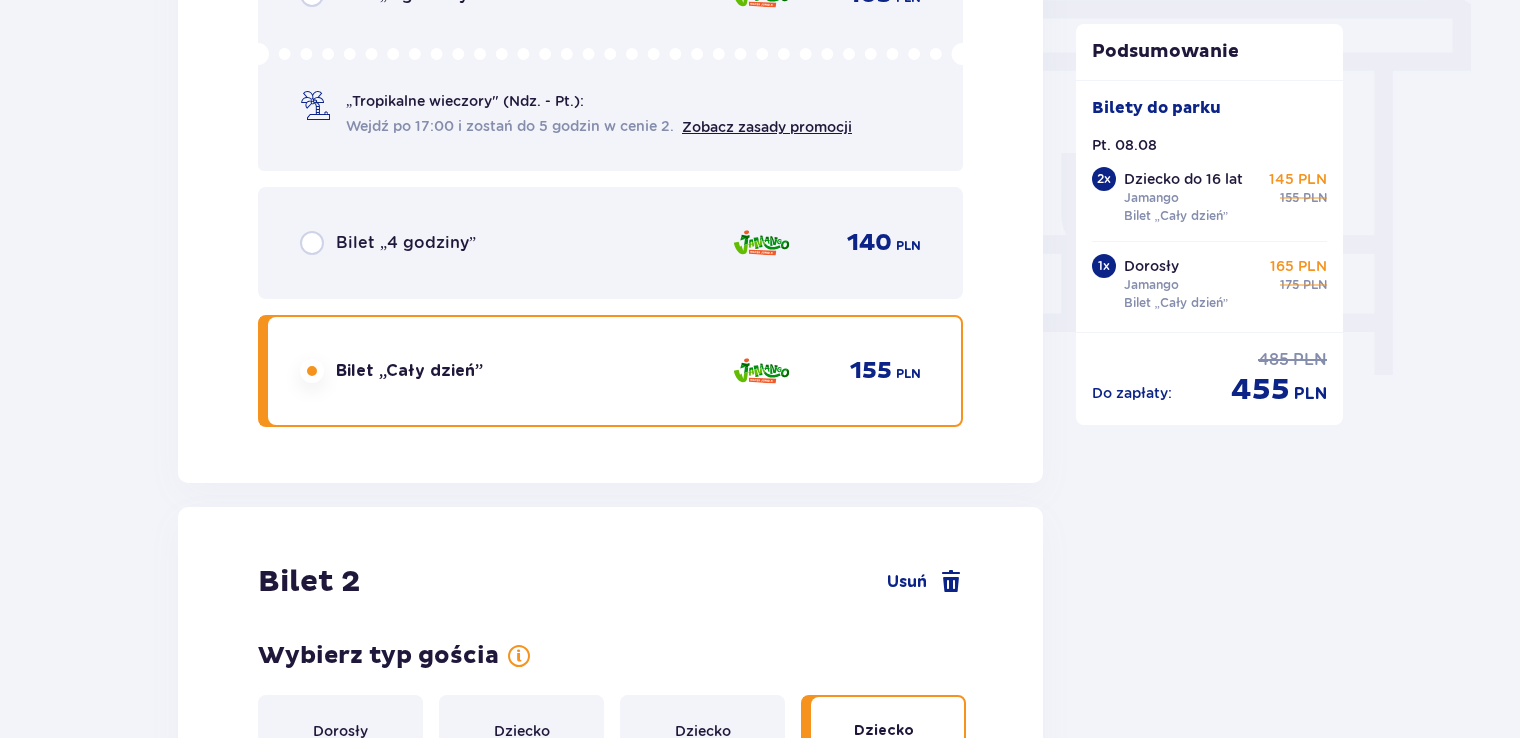 click at bounding box center [312, 1726] 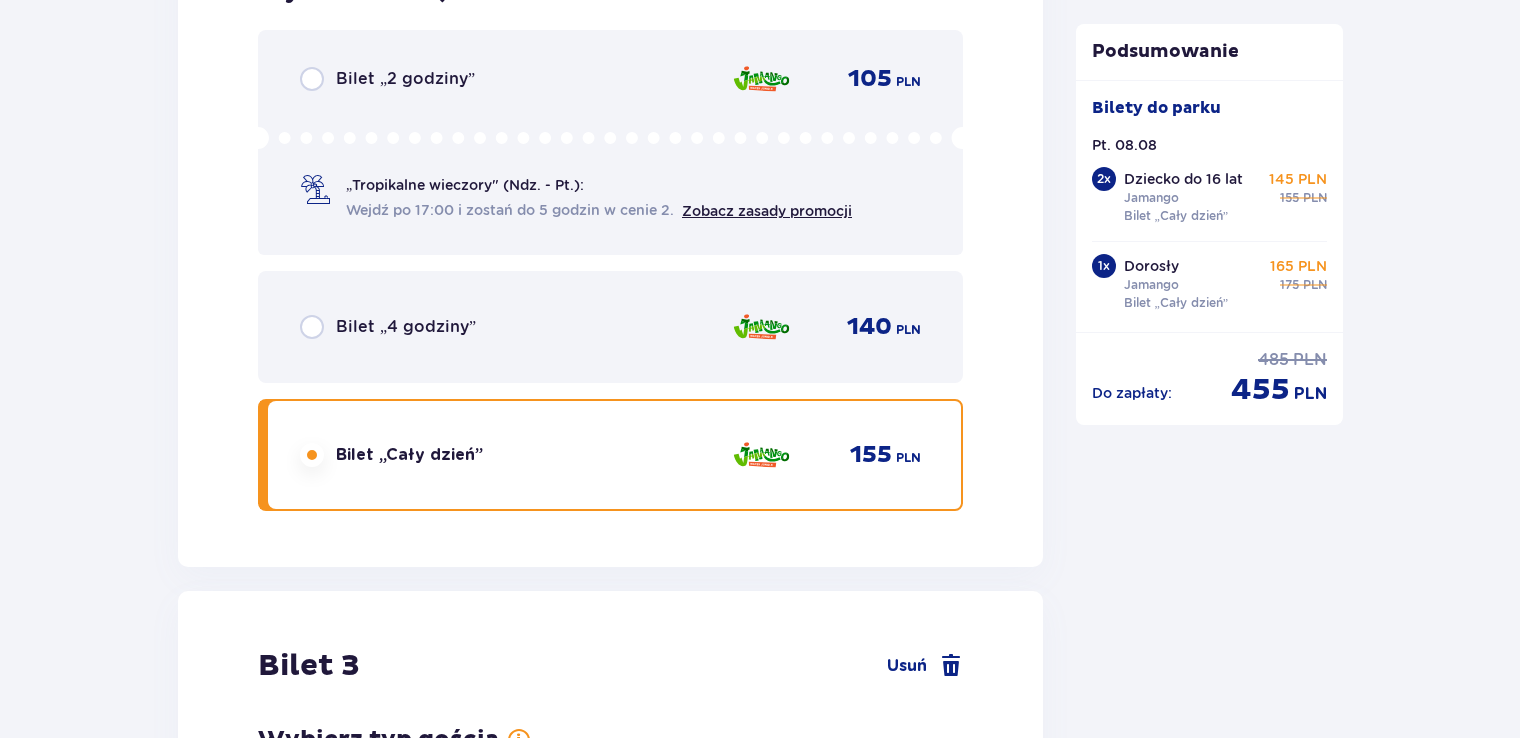 scroll, scrollTop: 3136, scrollLeft: 0, axis: vertical 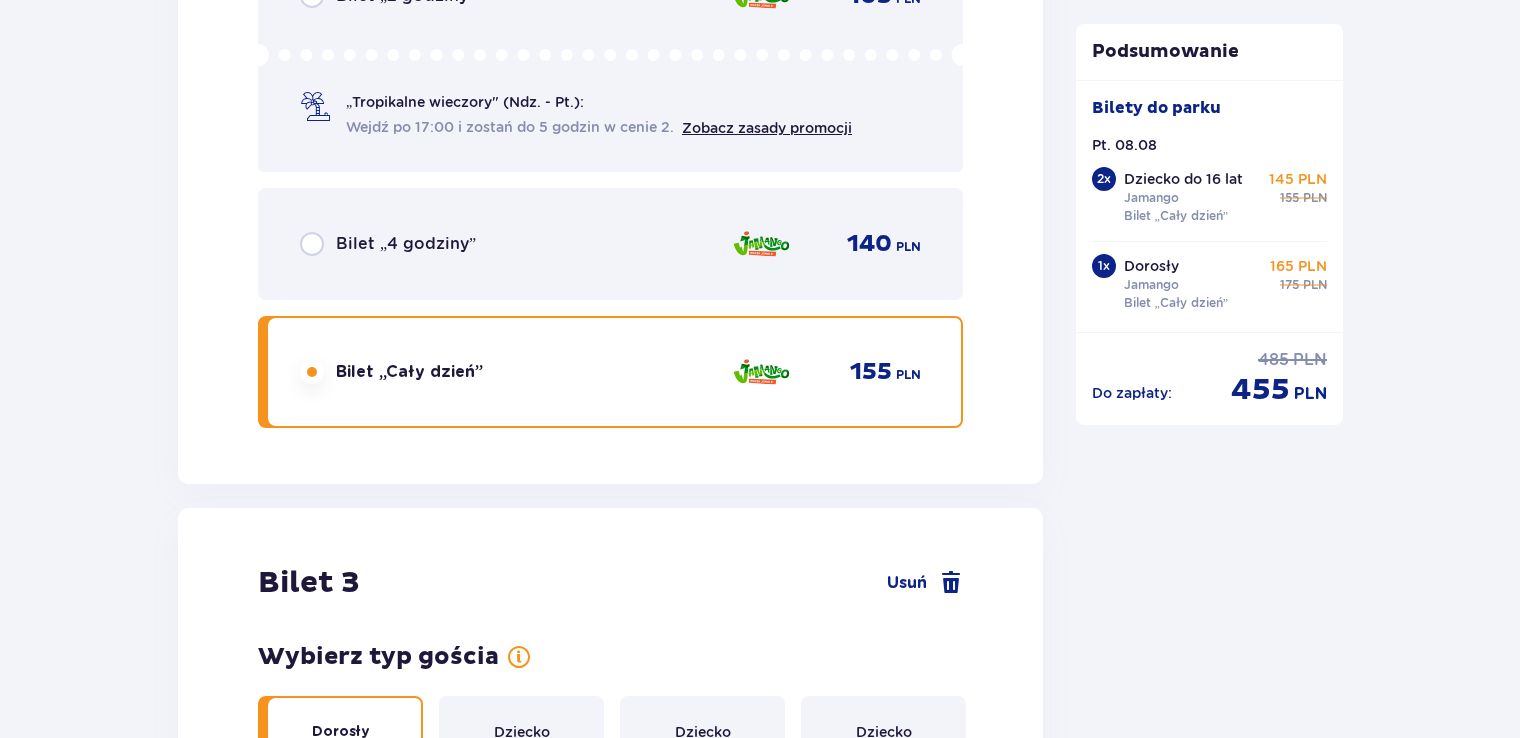 click at bounding box center [312, 1983] 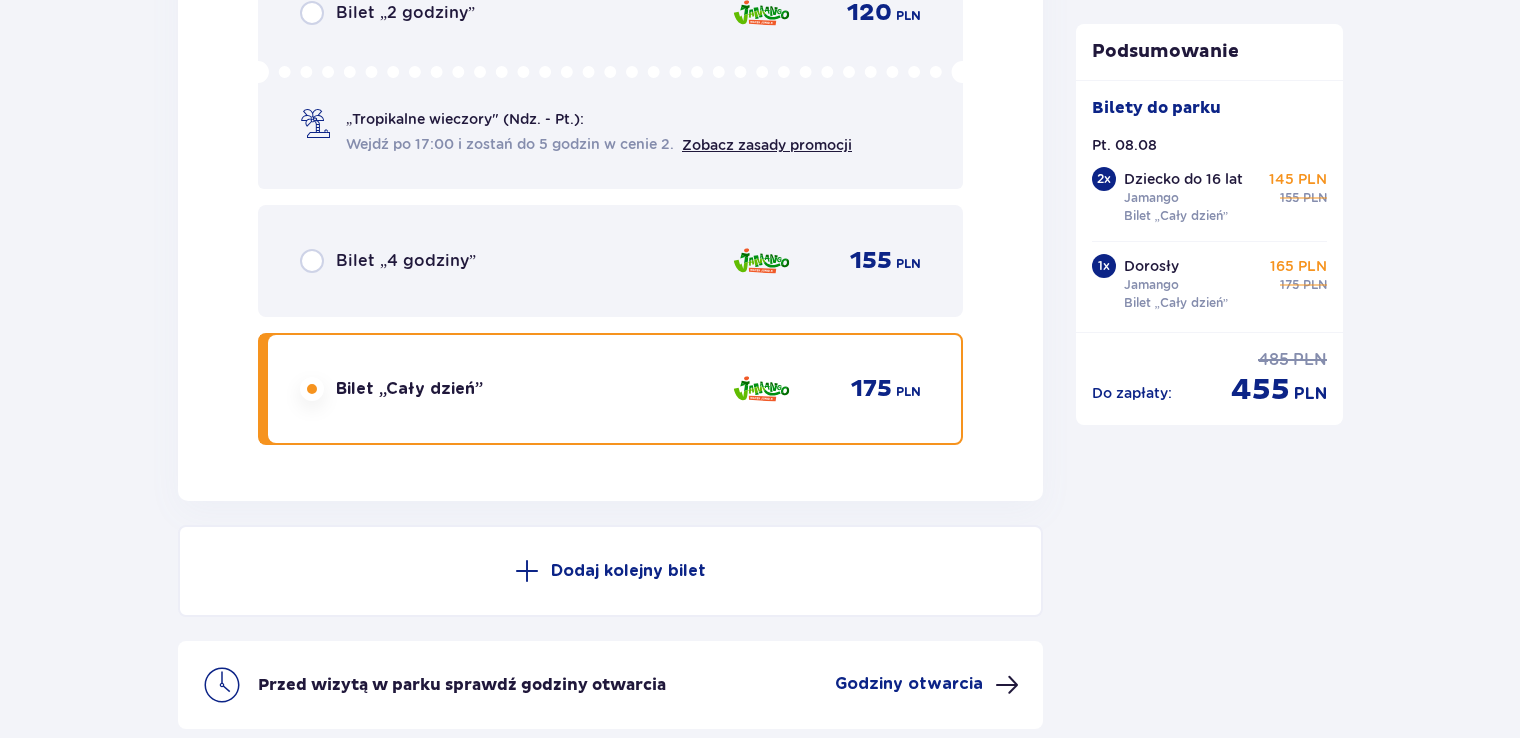 scroll, scrollTop: 4746, scrollLeft: 0, axis: vertical 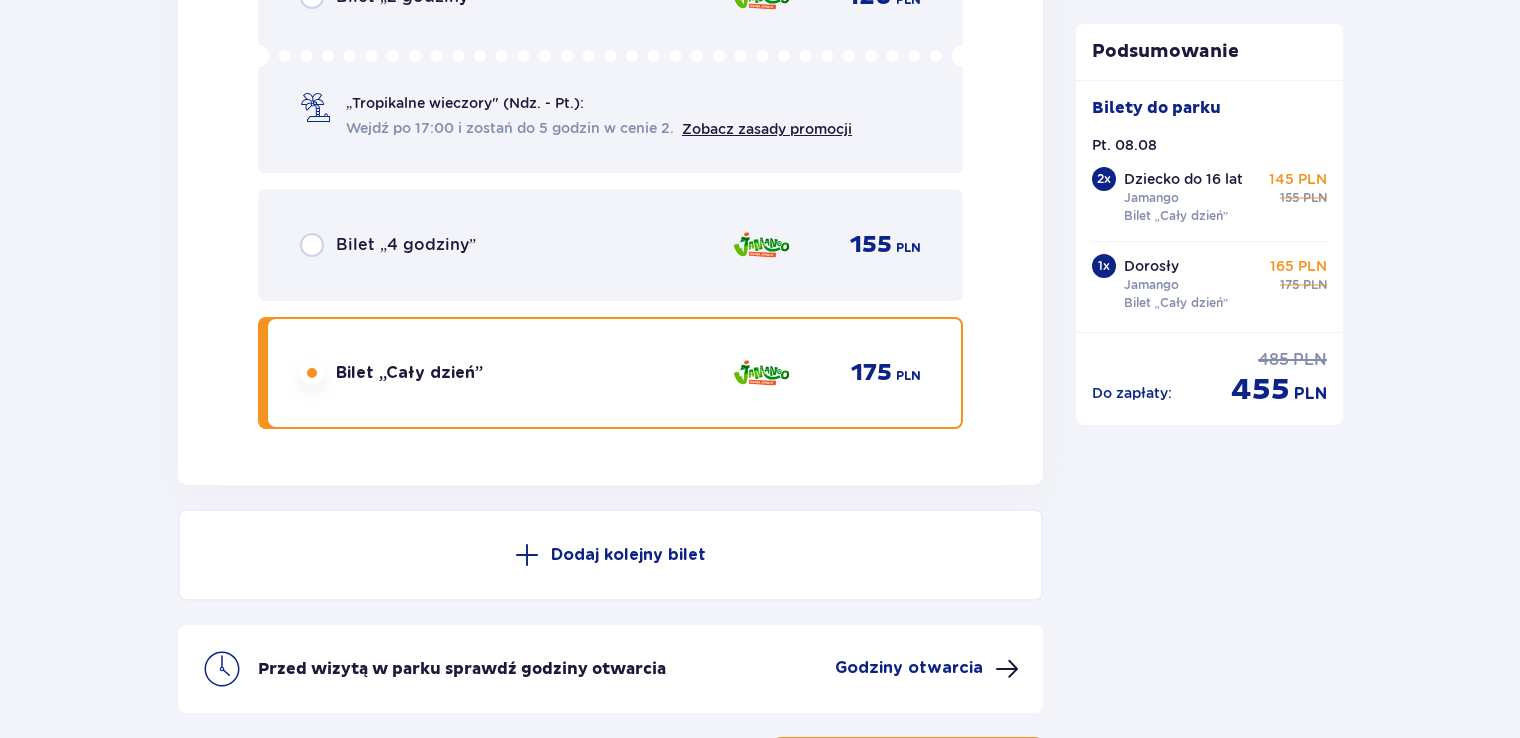 click at bounding box center [312, -2593] 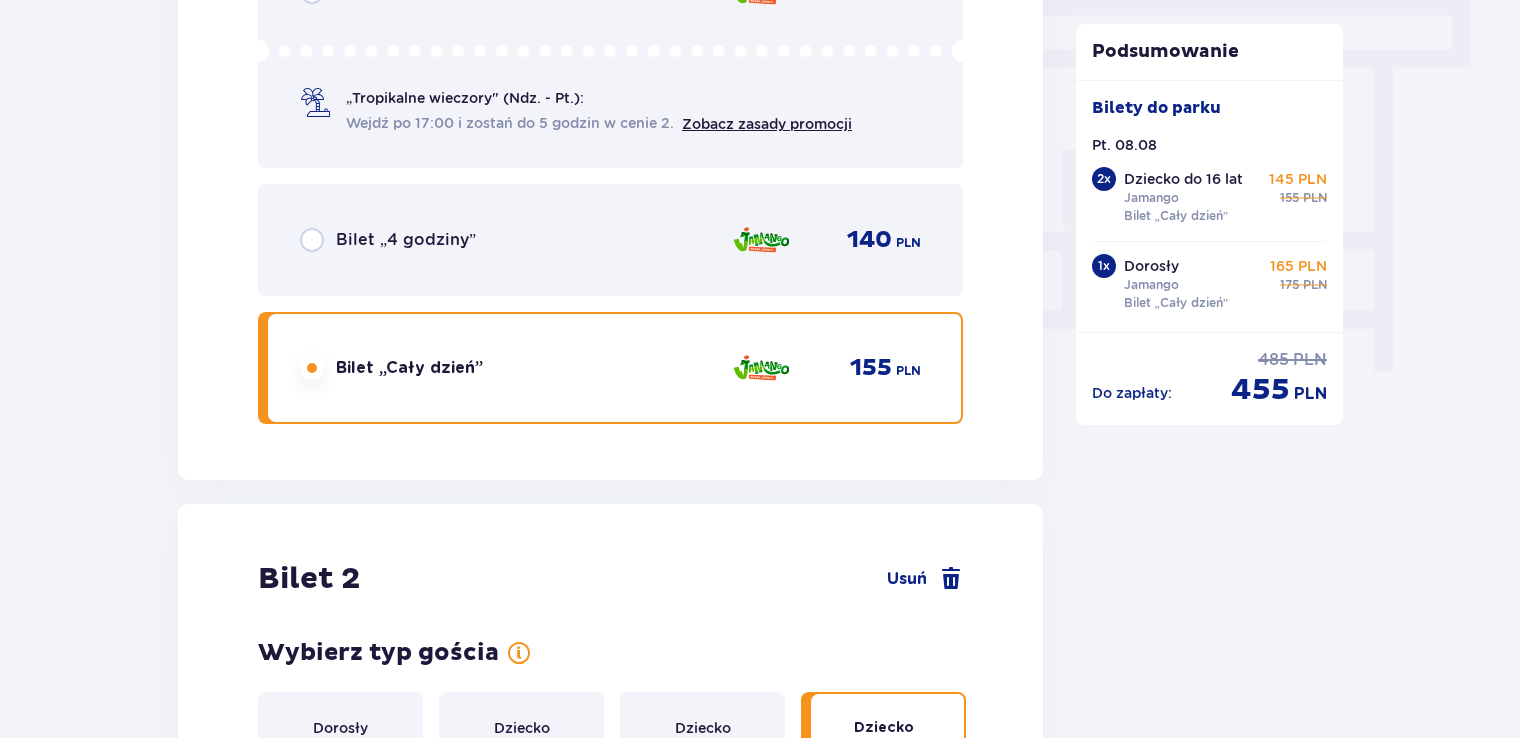 scroll, scrollTop: 1782, scrollLeft: 0, axis: vertical 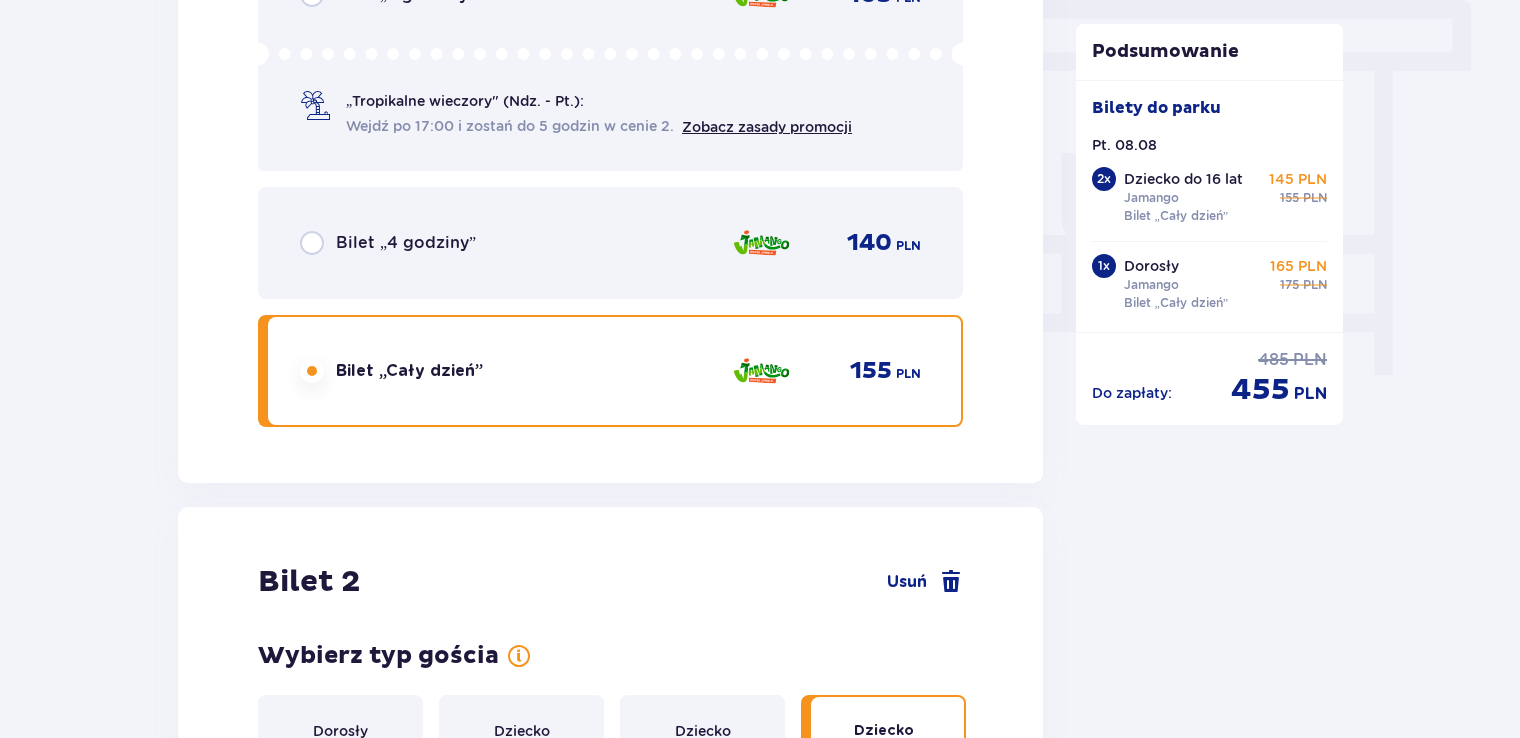 click at bounding box center (312, 3337) 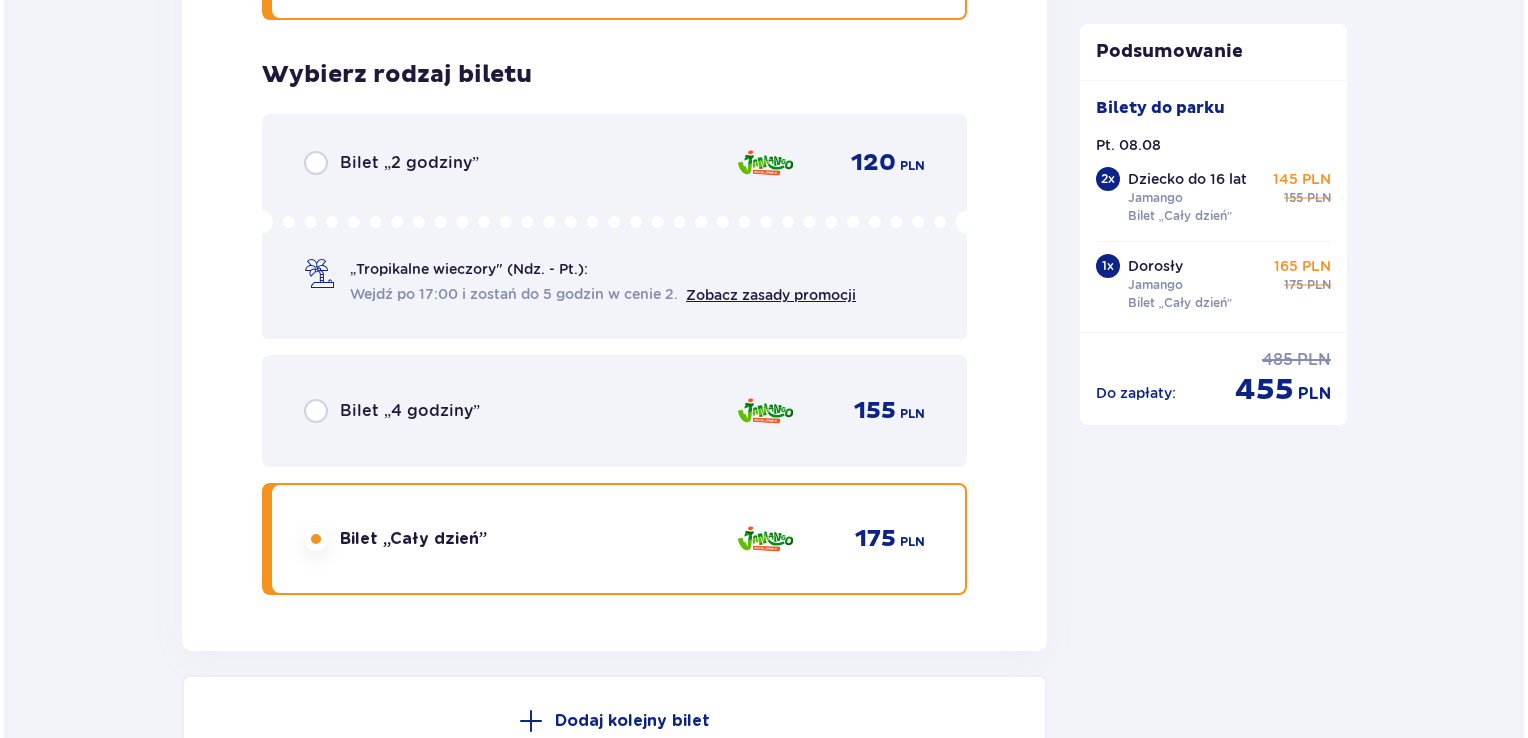 scroll, scrollTop: 4746, scrollLeft: 0, axis: vertical 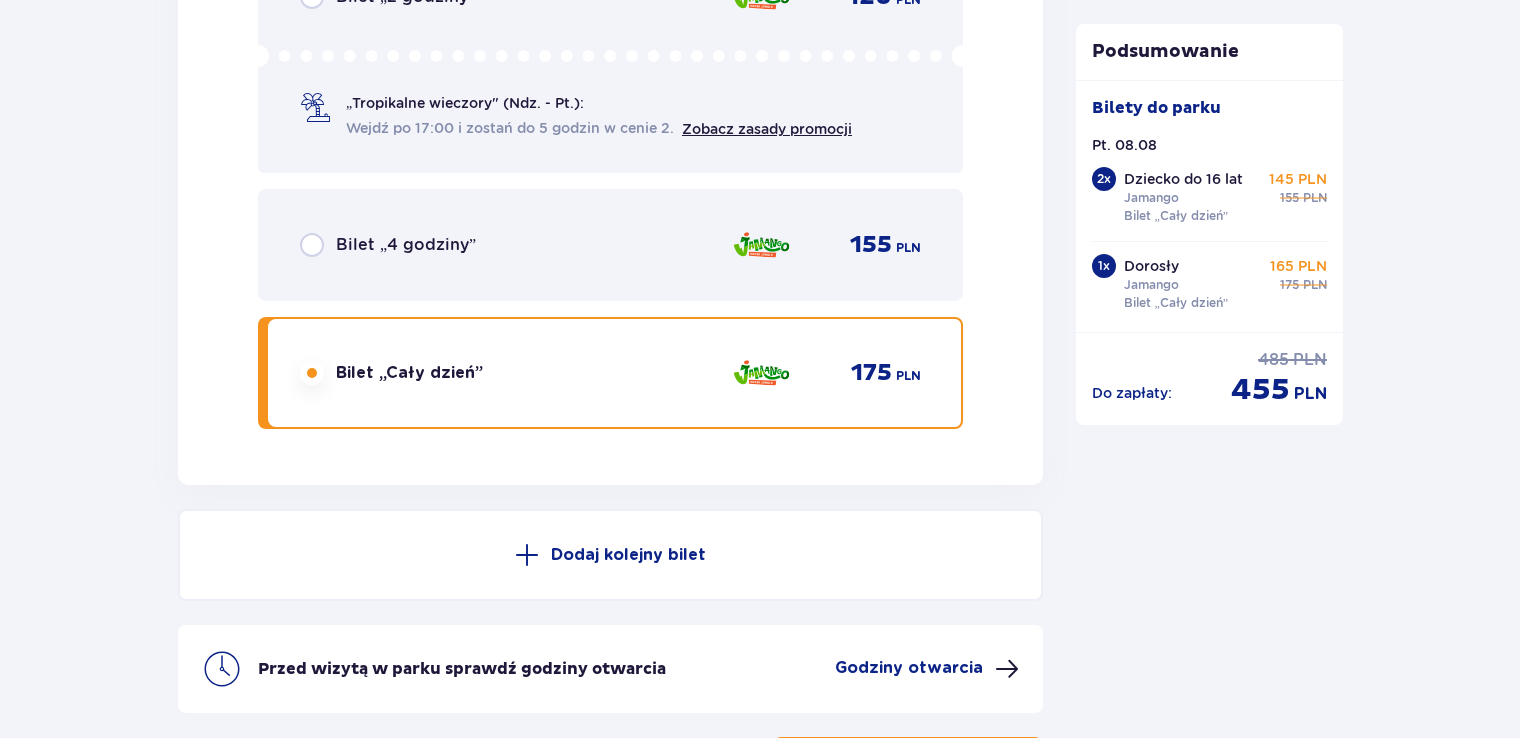 click at bounding box center (1007, 669) 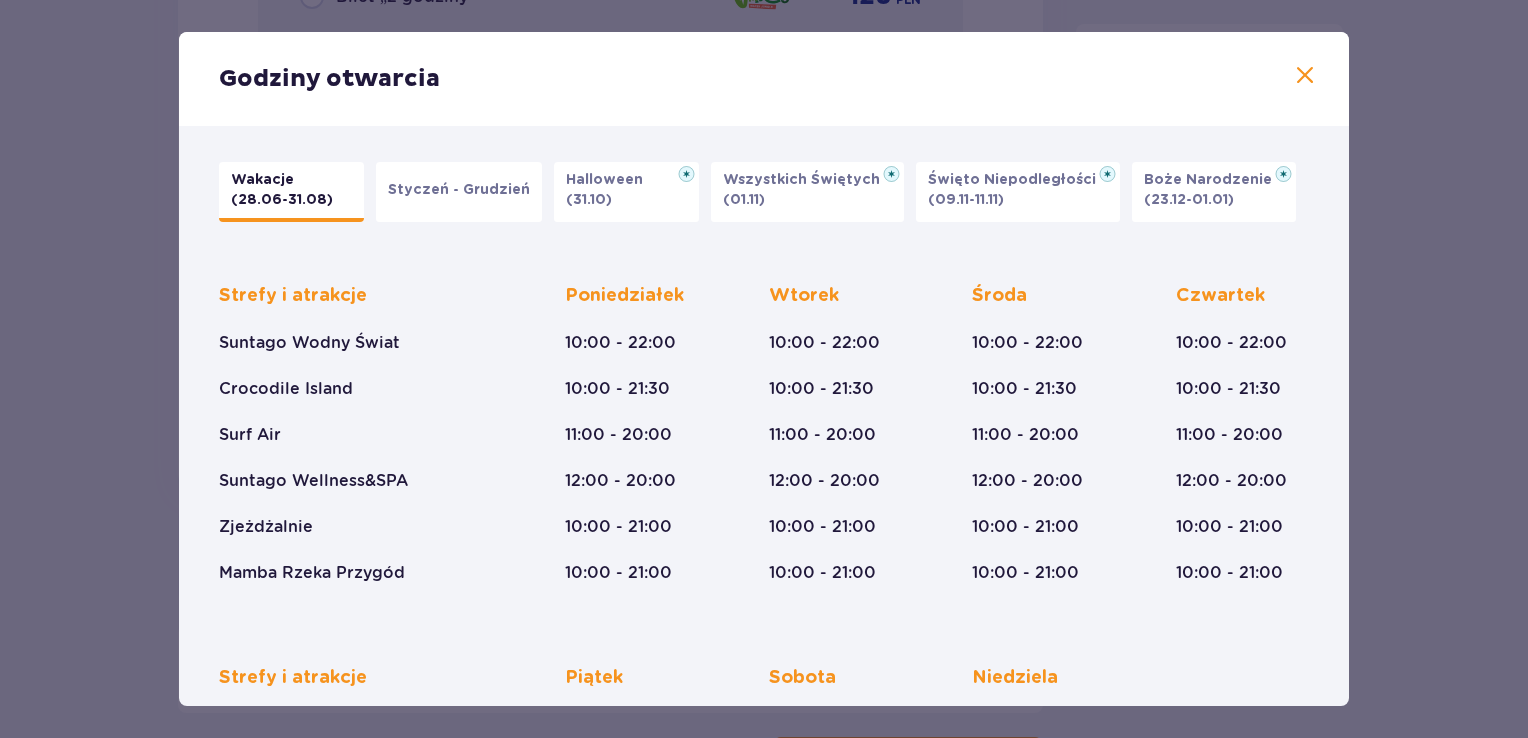 click on "Wakacje  (28.06-31.08) Styczeń - Grudzień Halloween  (31.10) Wszystkich Świętych  (01.11) Święto Niepodległości  (09.11-11.11) Boże Narodzenie  (23.12-01.01) Strefy i atrakcje Suntago Wodny Świat Crocodile Island Surf Air Suntago Wellness&SPA Zjeżdżalnie Mamba Rzeka Przygód Poniedziałek 10:00 - 22:00 10:00 - 21:30 11:00 - 20:00 12:00 - 20:00 10:00 - 21:00 10:00 - 21:00 Wtorek 10:00 - 22:00 10:00 - 21:30 11:00 - 20:00 12:00 - 20:00 10:00 - 21:00 10:00 - 21:00 Środa 10:00 - 22:00 10:00 - 21:30 11:00 - 20:00 12:00 - 20:00 10:00 - 21:00 10:00 - 21:00 Czwartek 10:00 - 22:00 10:00 - 21:30 11:00 - 20:00 12:00 - 20:00 10:00 - 21:00 10:00 - 21:00 Strefy i atrakcje Suntago Wodny Świat Crocodile Island Surf Air Suntago Wellness&SPA Zjeżdżalnie Mamba Rzeka Przygód Piątek 10:00 - 22:00 10:00 - 21:30 11:00 - 20:00 12:00 - 20:00 10:00 - 21:00 10:00 - 21:00 Sobota 10:00 - 22:00 10:00 - 21:30 11:00 - 20:00 12:00 - 20:00 10:00 - 21:00 10:00 - 21:00 Niedziela 10:00 - 22:00 10:00 - 21:30 11:00 - 20:00" at bounding box center [764, 566] 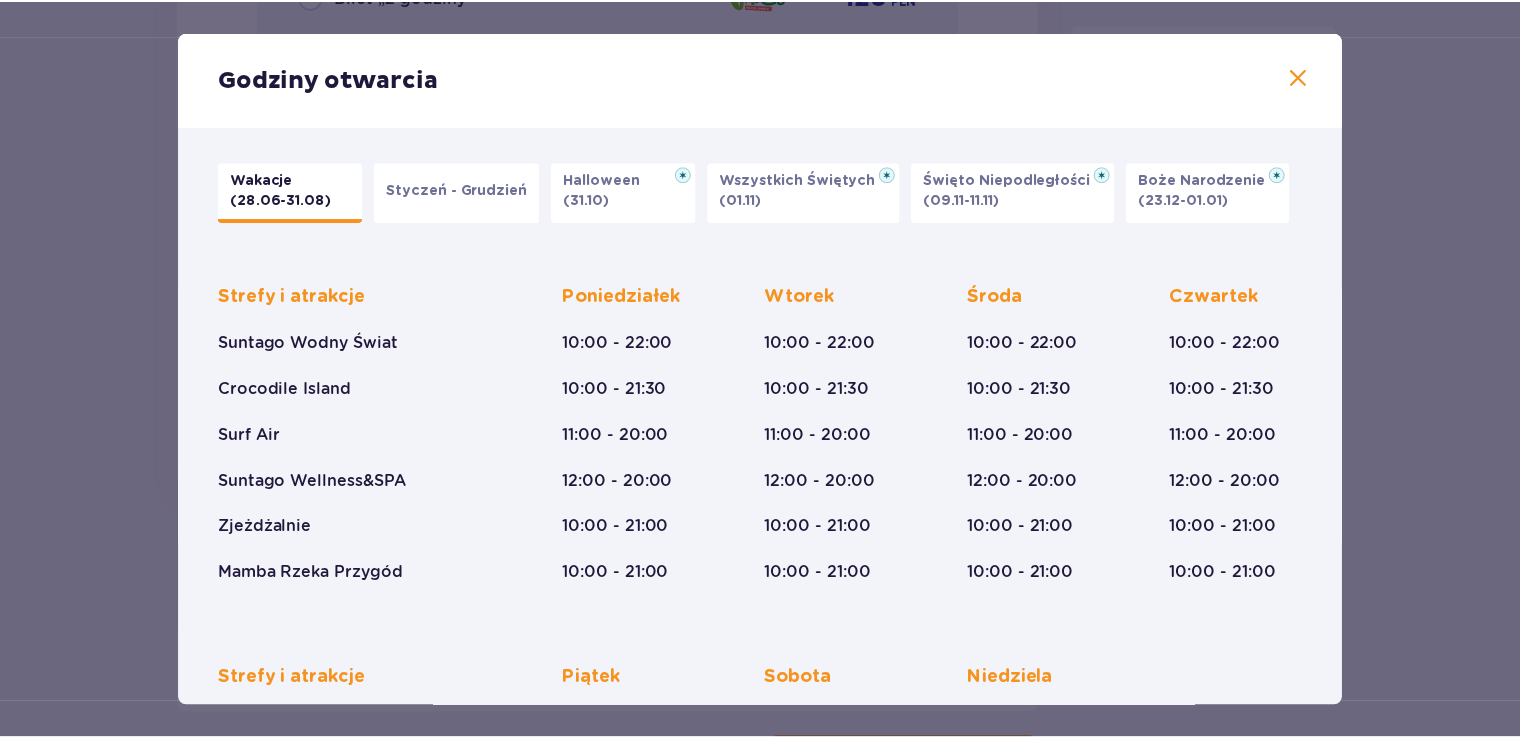 scroll, scrollTop: 300, scrollLeft: 0, axis: vertical 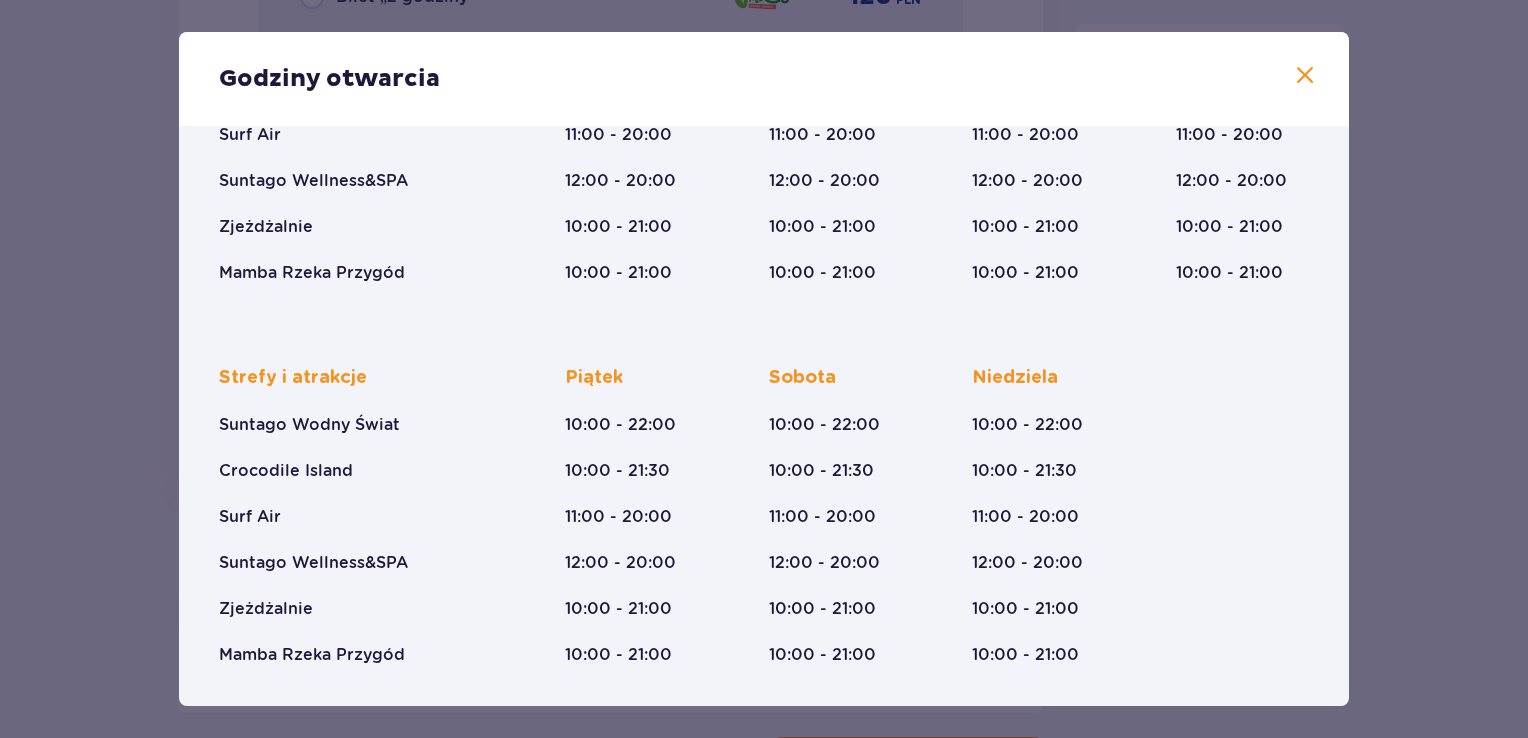 click at bounding box center [1305, 76] 